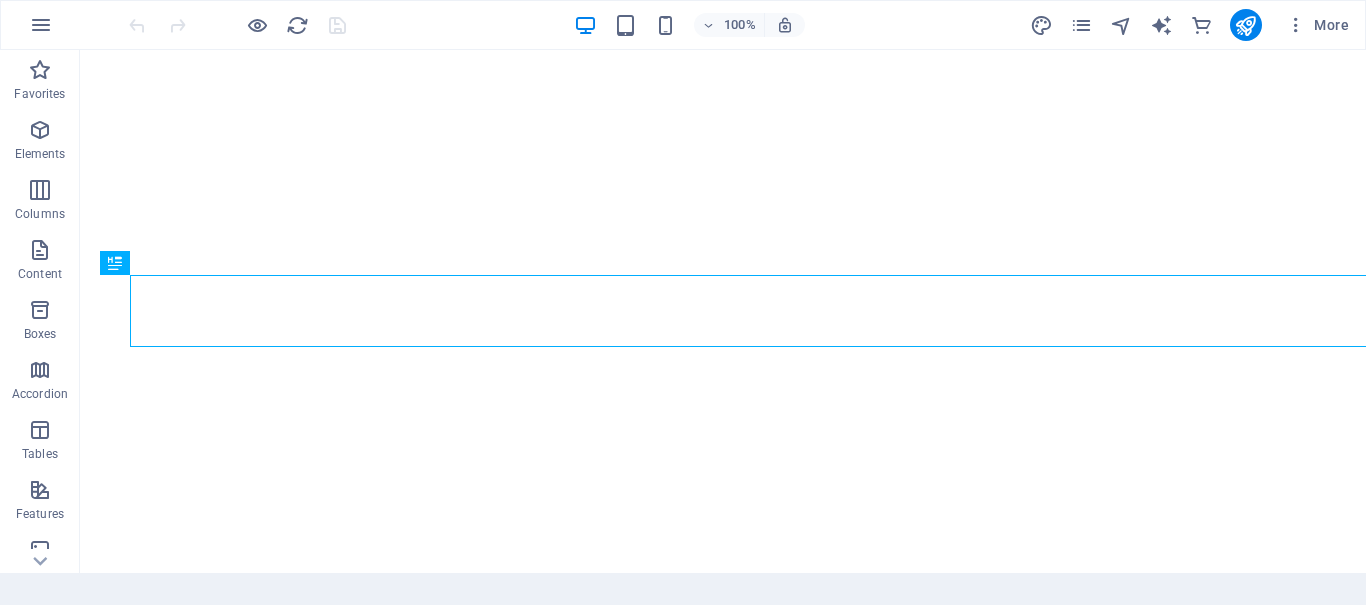 scroll, scrollTop: 0, scrollLeft: 0, axis: both 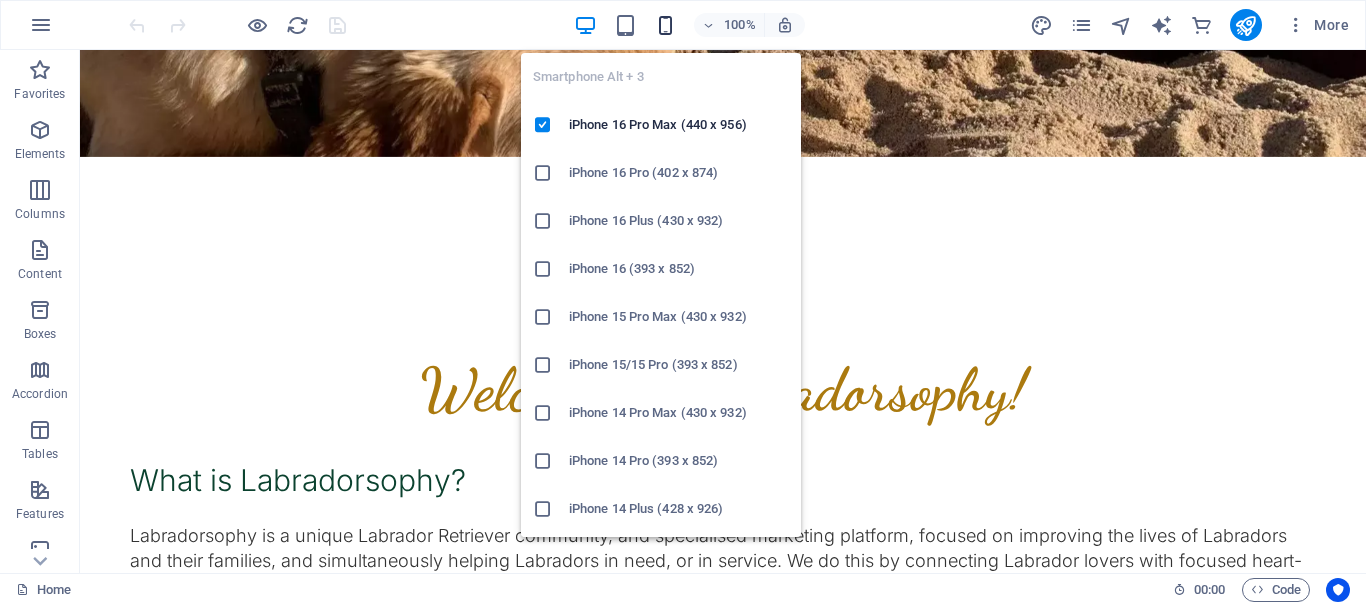 click at bounding box center (665, 25) 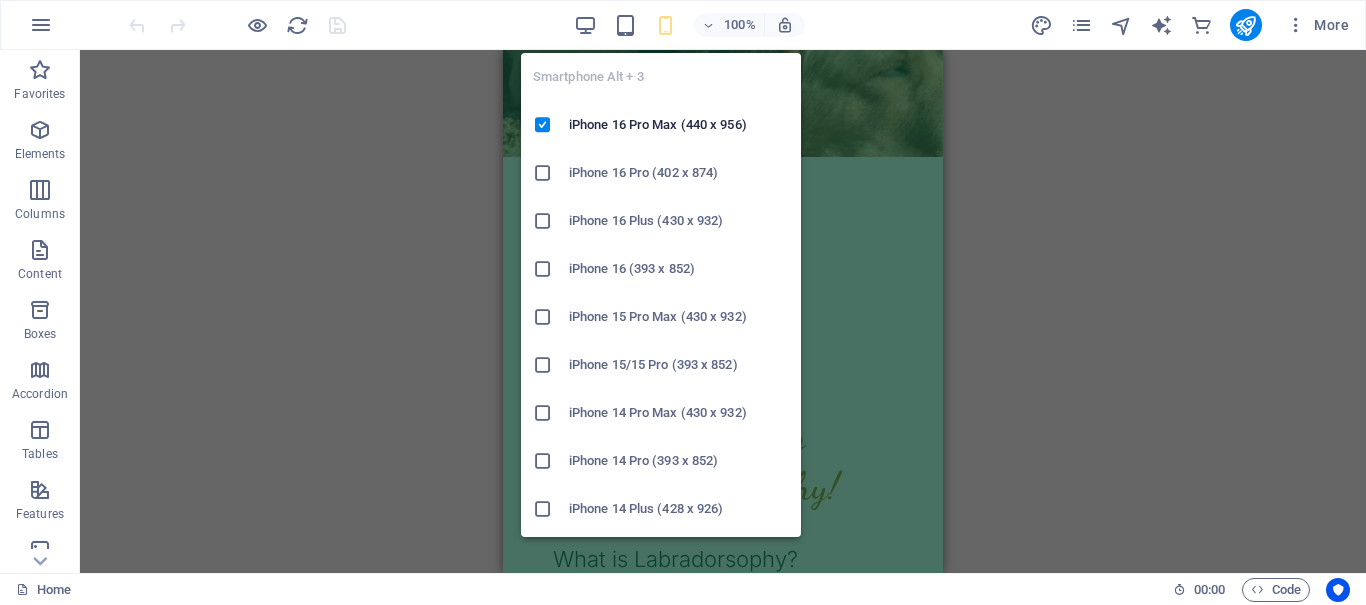 drag, startPoint x: 540, startPoint y: 174, endPoint x: 18, endPoint y: 125, distance: 524.29474 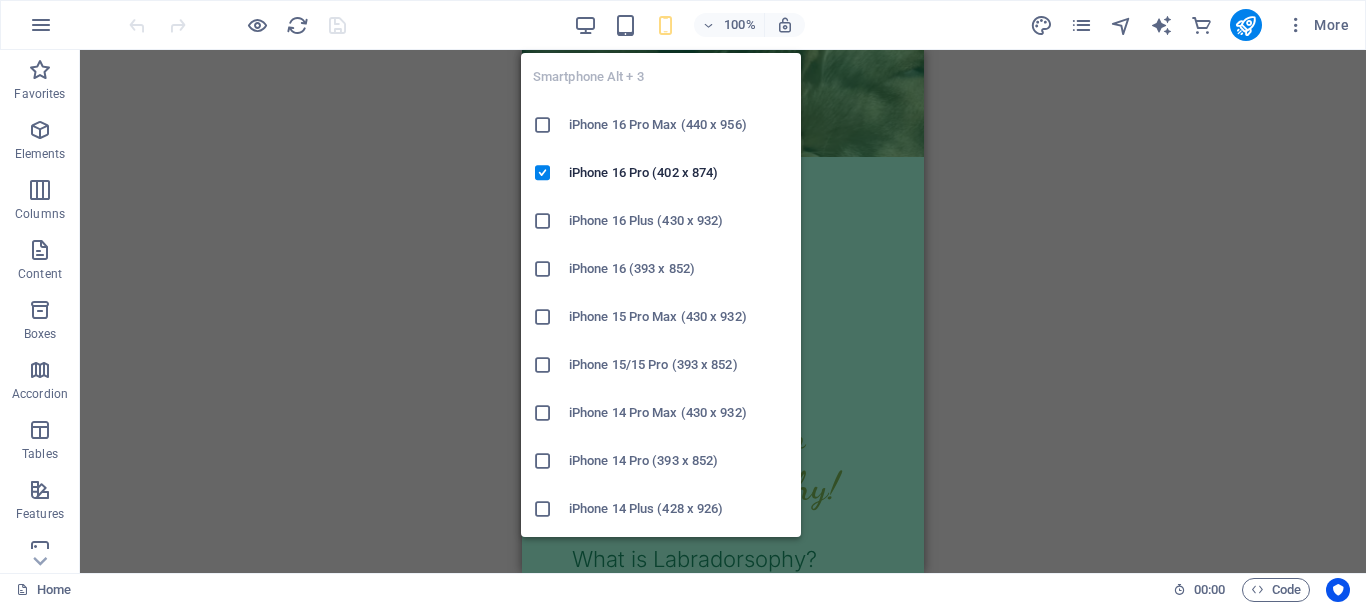 click at bounding box center (665, 25) 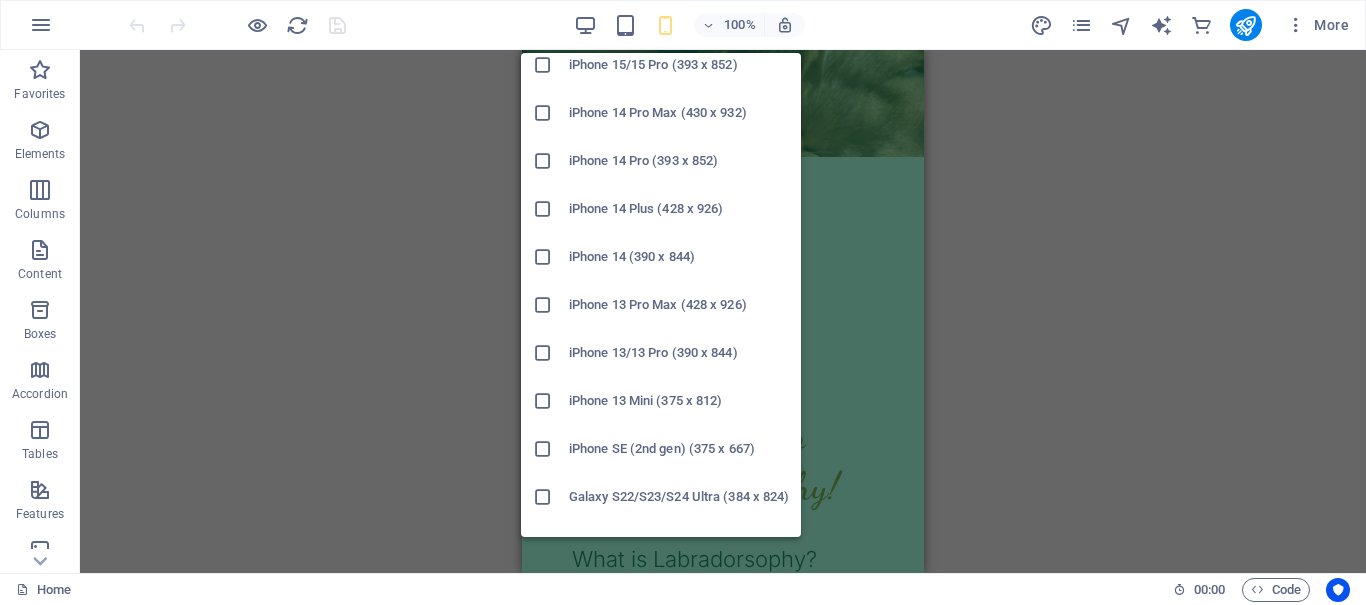 scroll, scrollTop: 800, scrollLeft: 0, axis: vertical 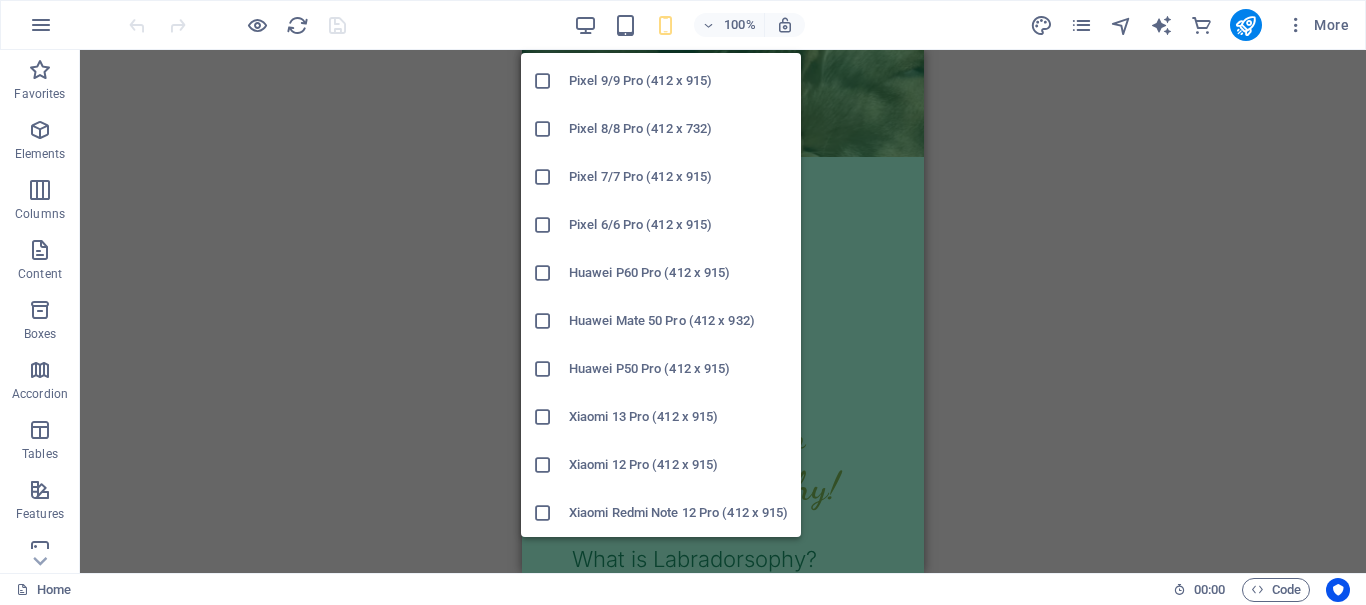 click at bounding box center [543, 273] 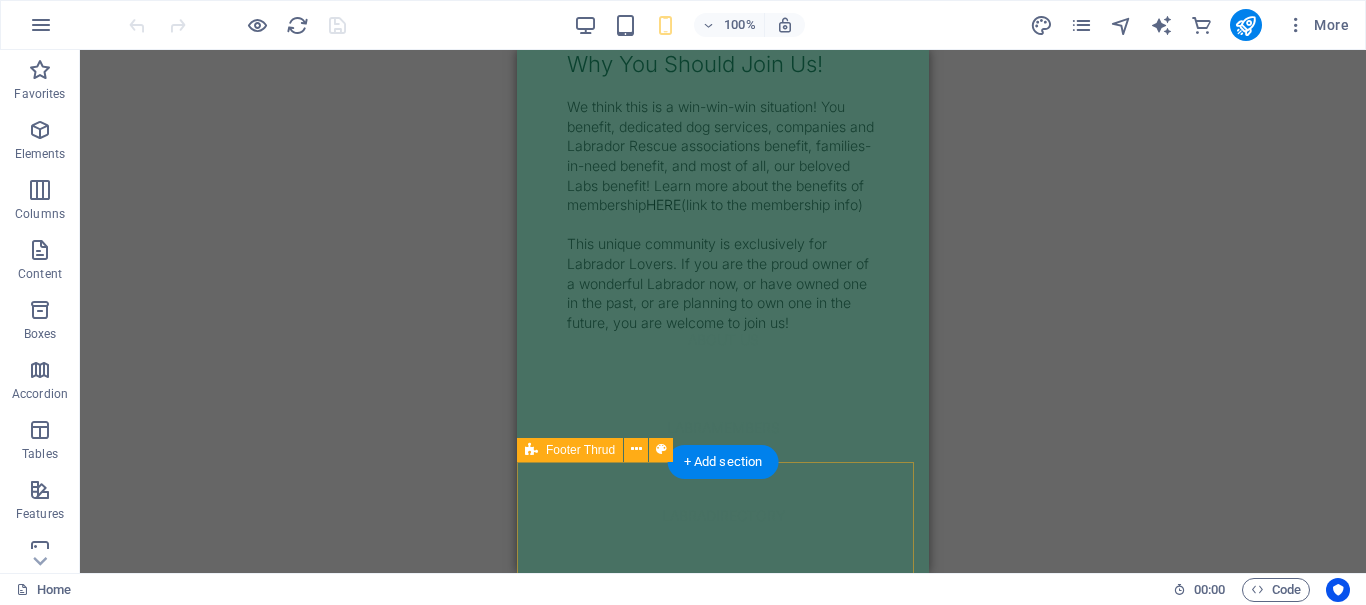 scroll, scrollTop: 2260, scrollLeft: 0, axis: vertical 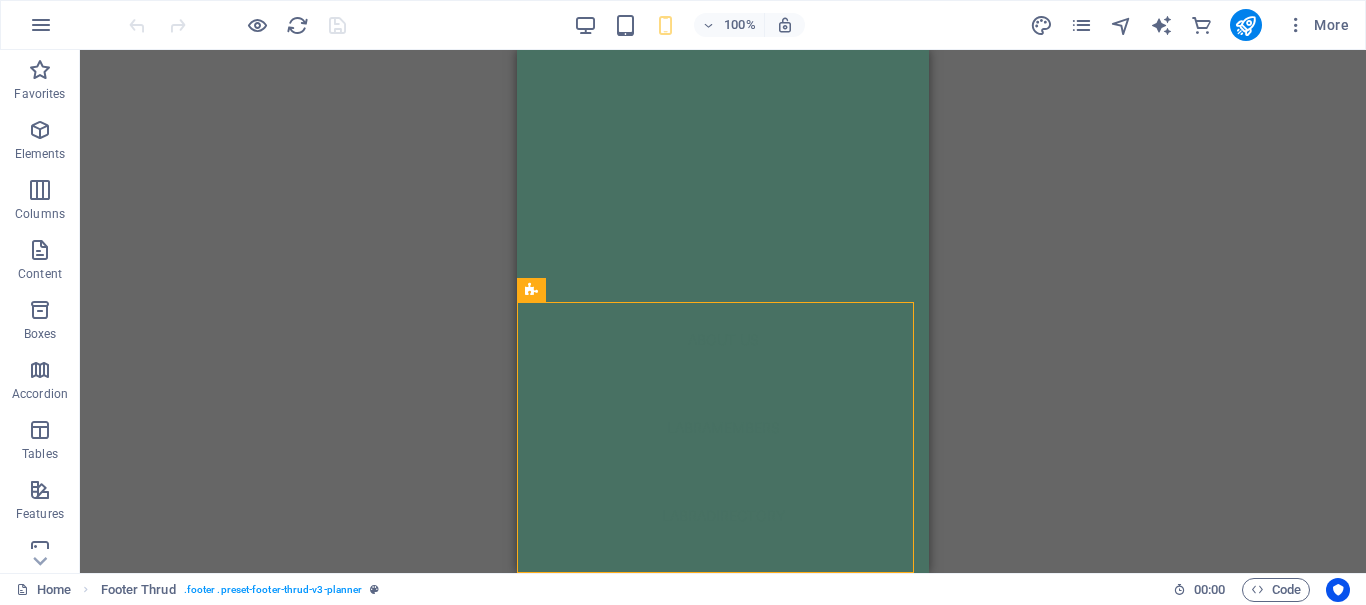 drag, startPoint x: 756, startPoint y: 561, endPoint x: 792, endPoint y: 574, distance: 38.27532 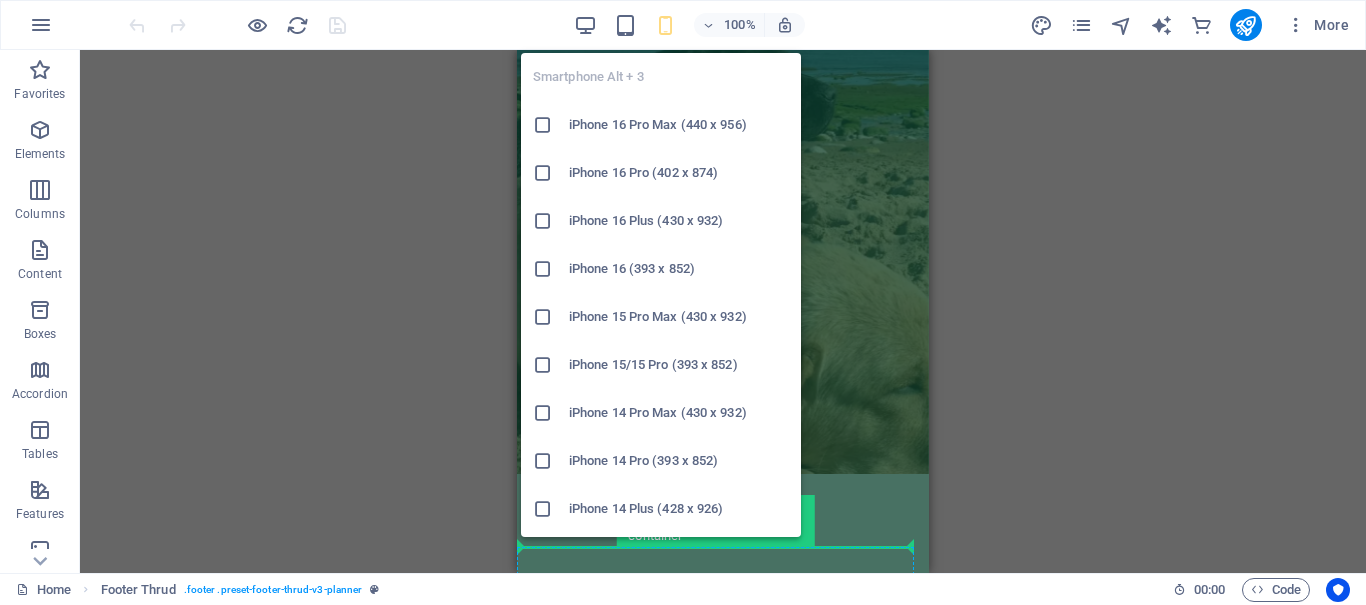 scroll, scrollTop: 0, scrollLeft: 0, axis: both 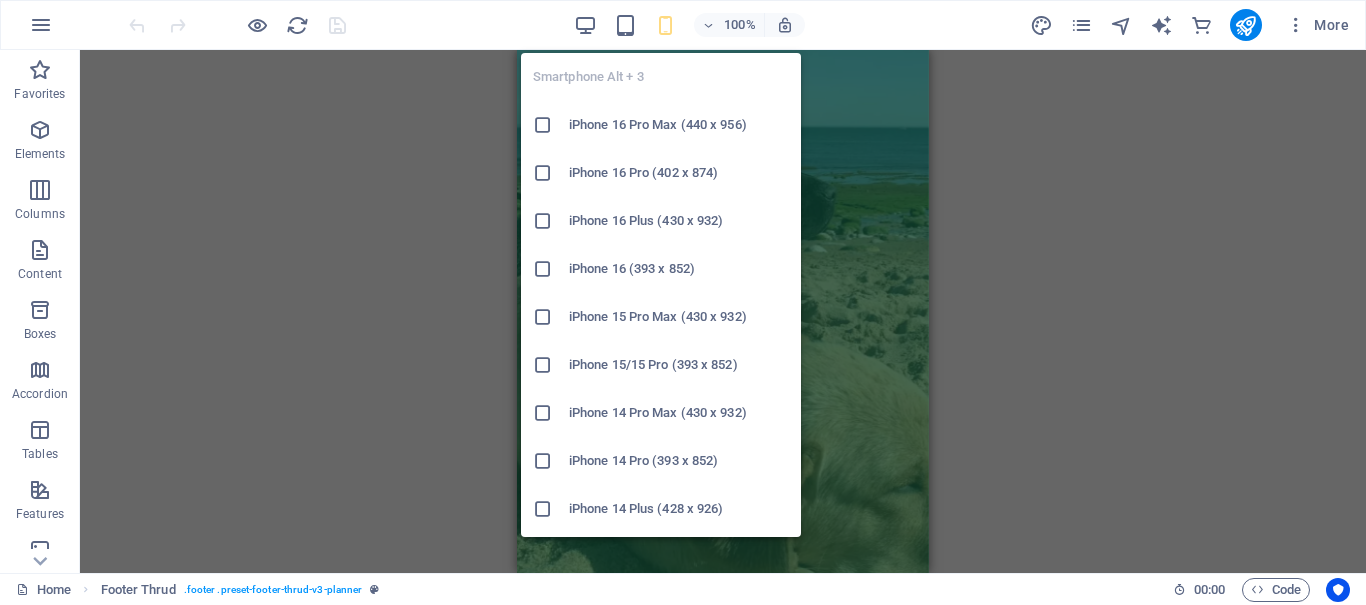 click at bounding box center (543, 125) 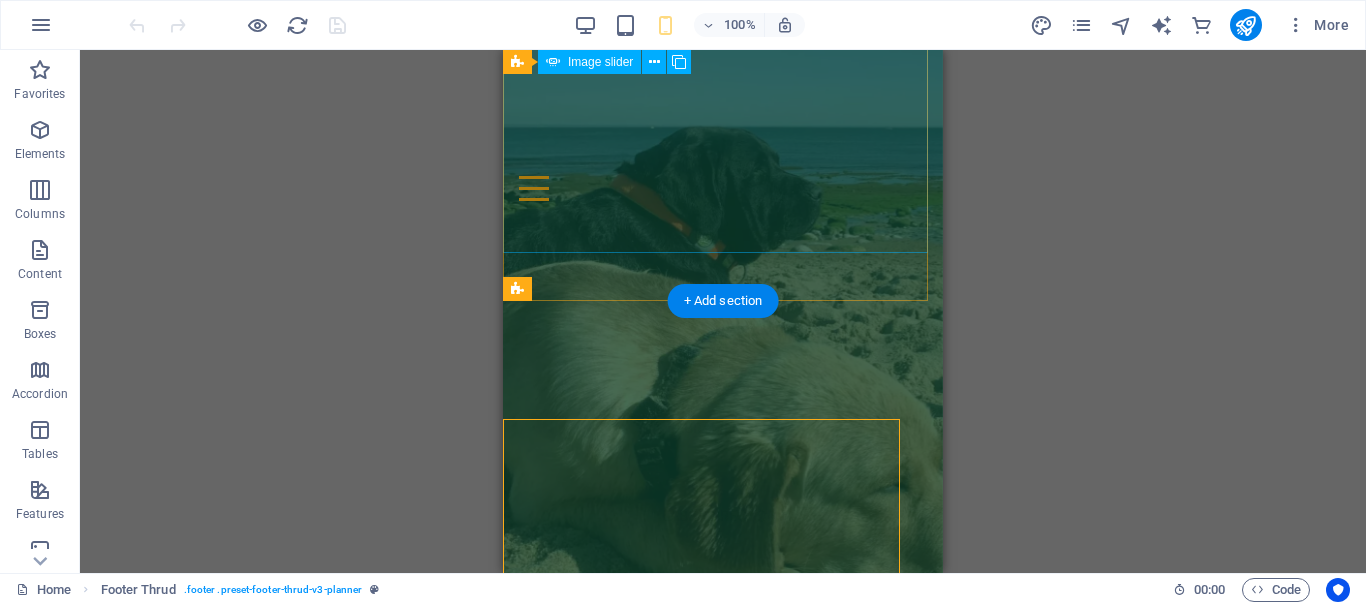 scroll, scrollTop: 2143, scrollLeft: 0, axis: vertical 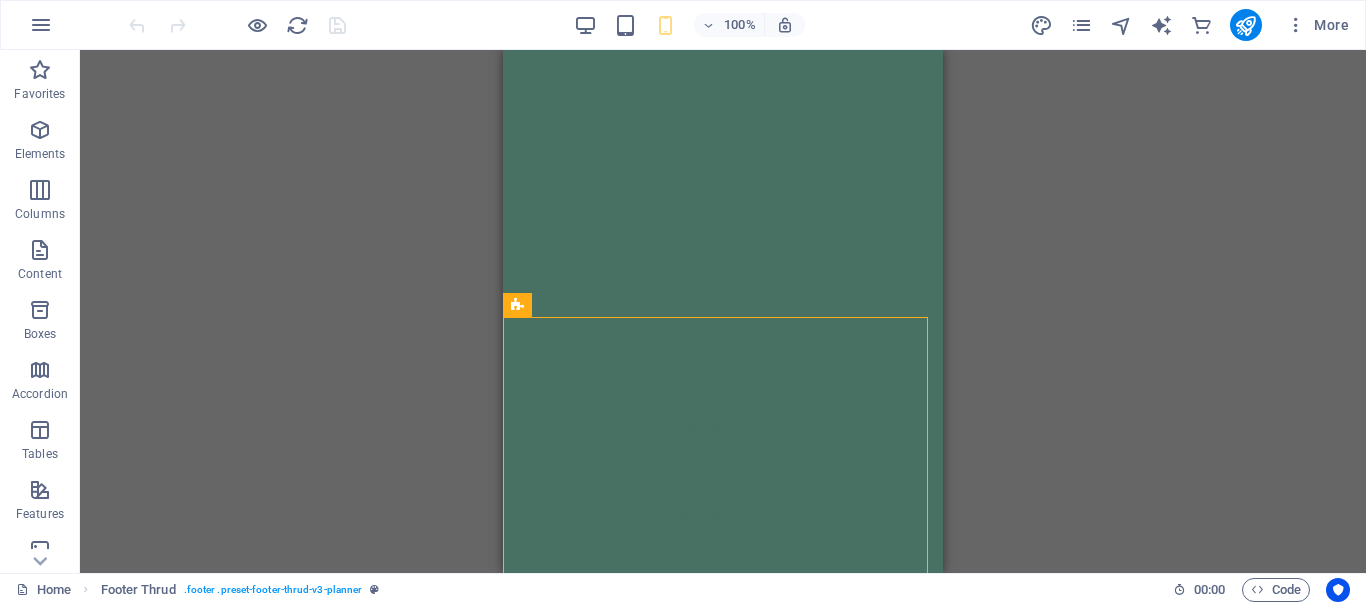 click on "Drag here to replace the existing content. Press “Ctrl” if you want to create a new element.
Container   H2   Container   Text   Text   Image slider   Image Slider   Footer Thrud   Container   Container   Container   Container   Container   Container   Text   Container   Container   Container   Spacer   Banner   Container   Banner   Menu Bar   Banner   Logo   Spacer   Text" at bounding box center (723, 311) 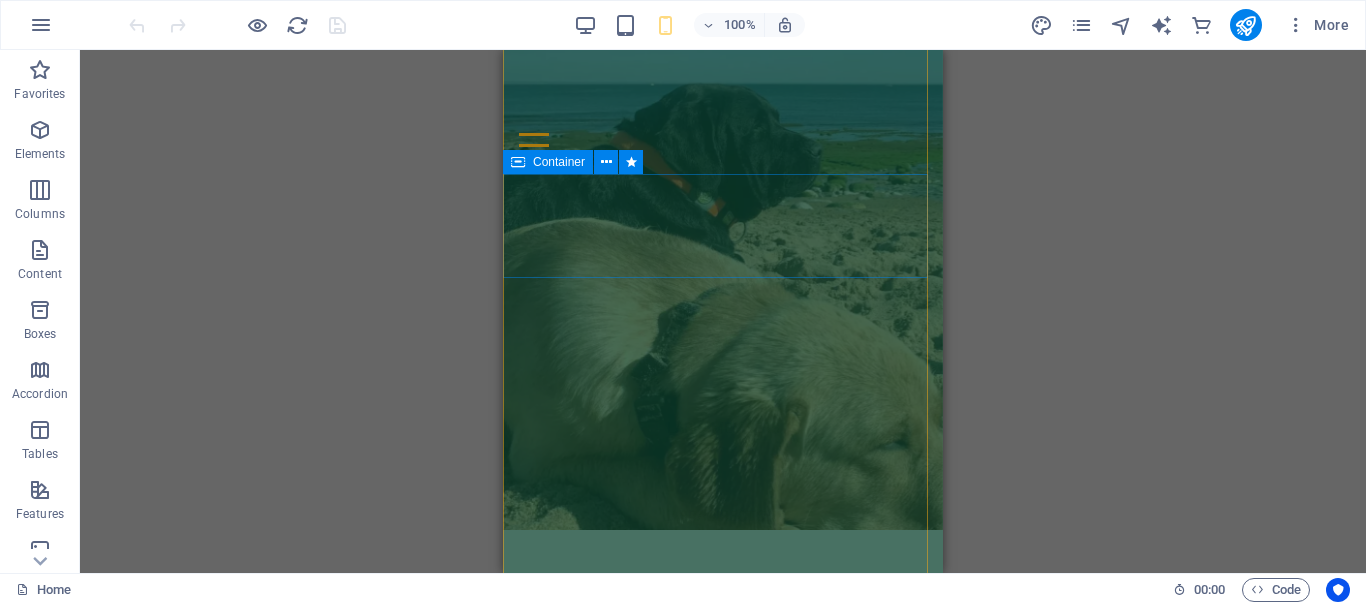 scroll, scrollTop: 0, scrollLeft: 0, axis: both 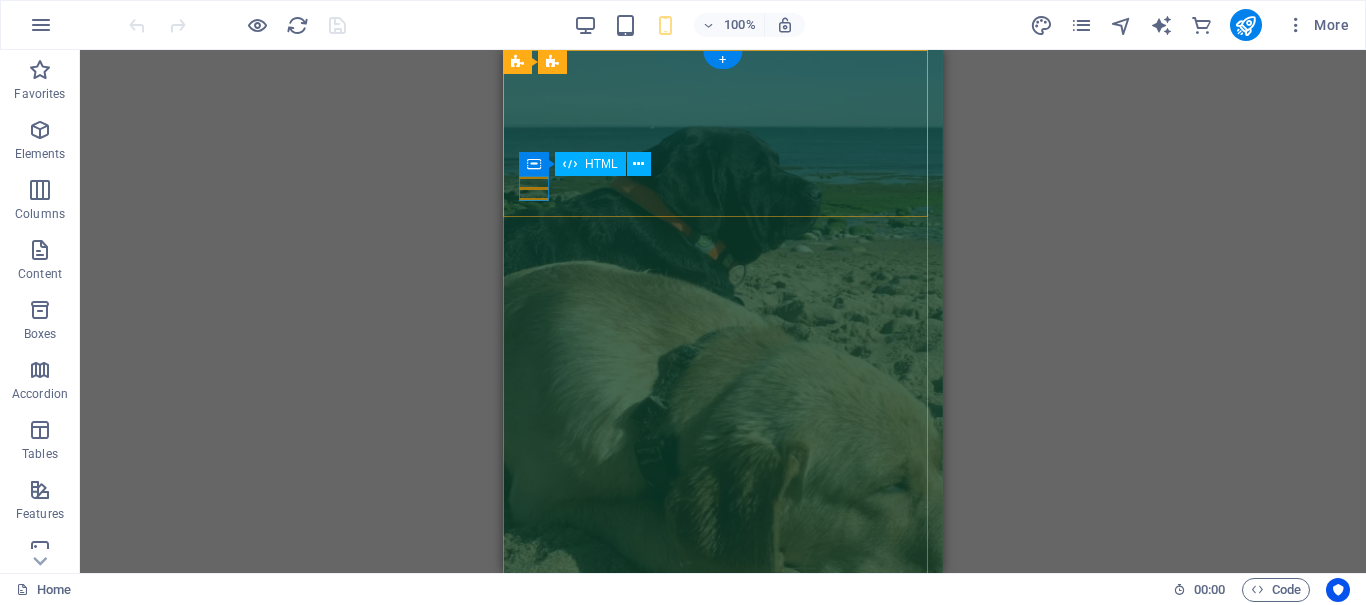 click at bounding box center [723, 188] 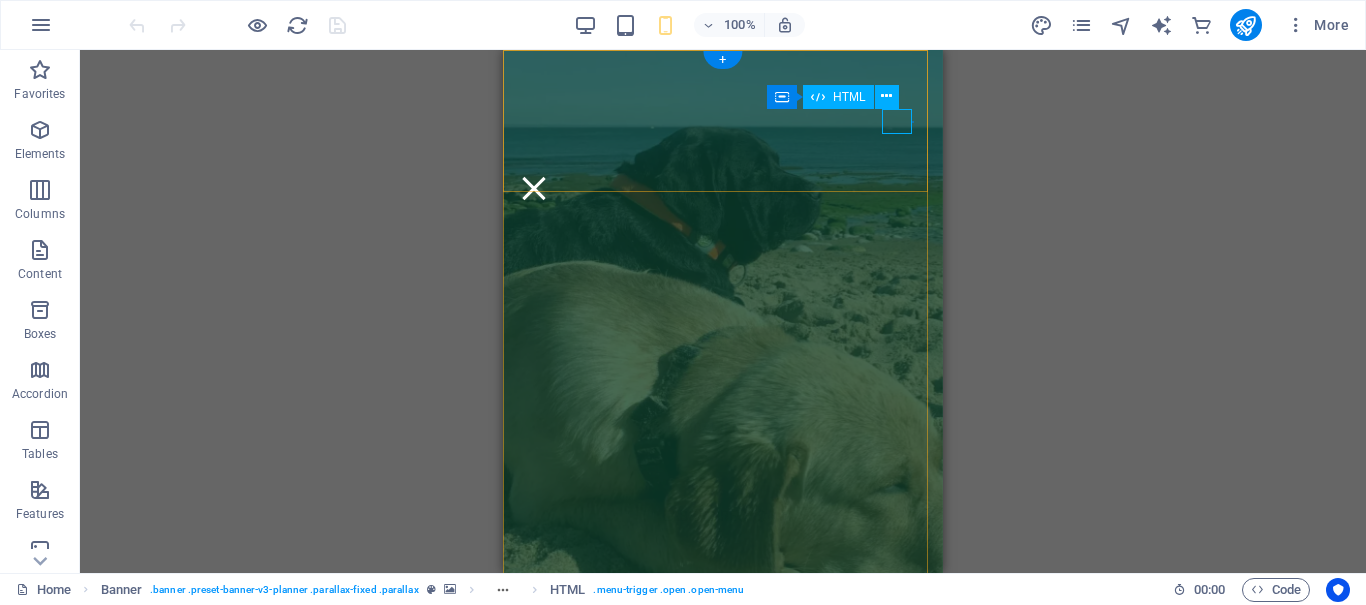 click at bounding box center [534, 188] 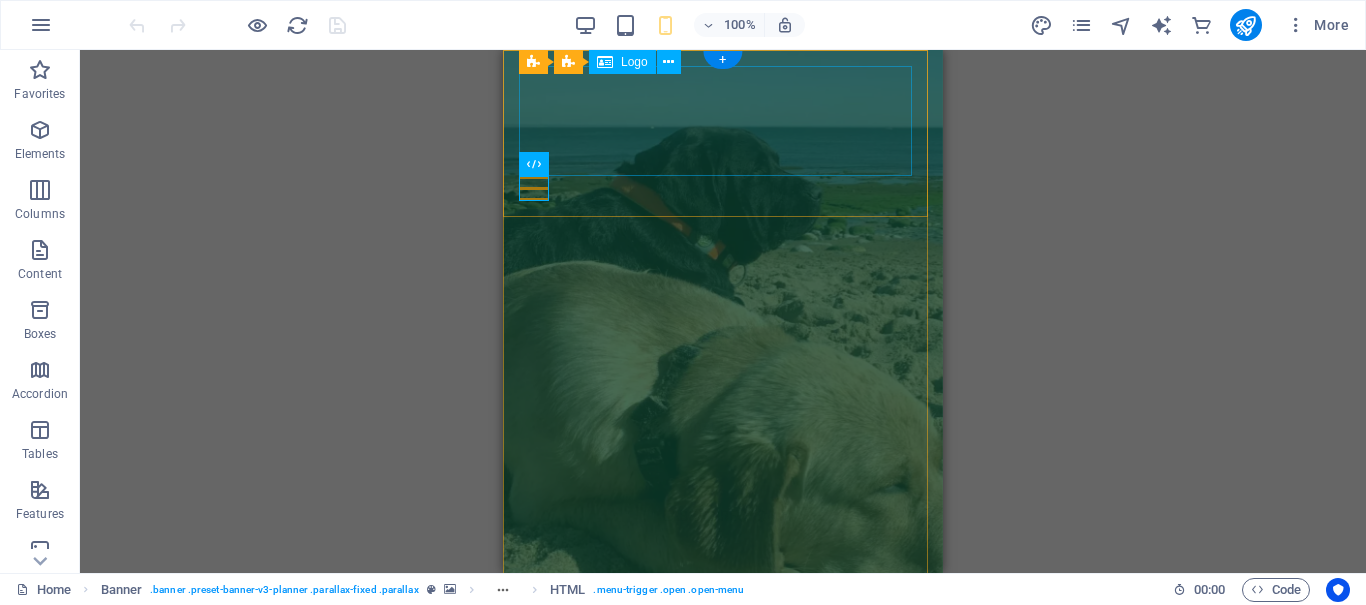 click at bounding box center (723, 121) 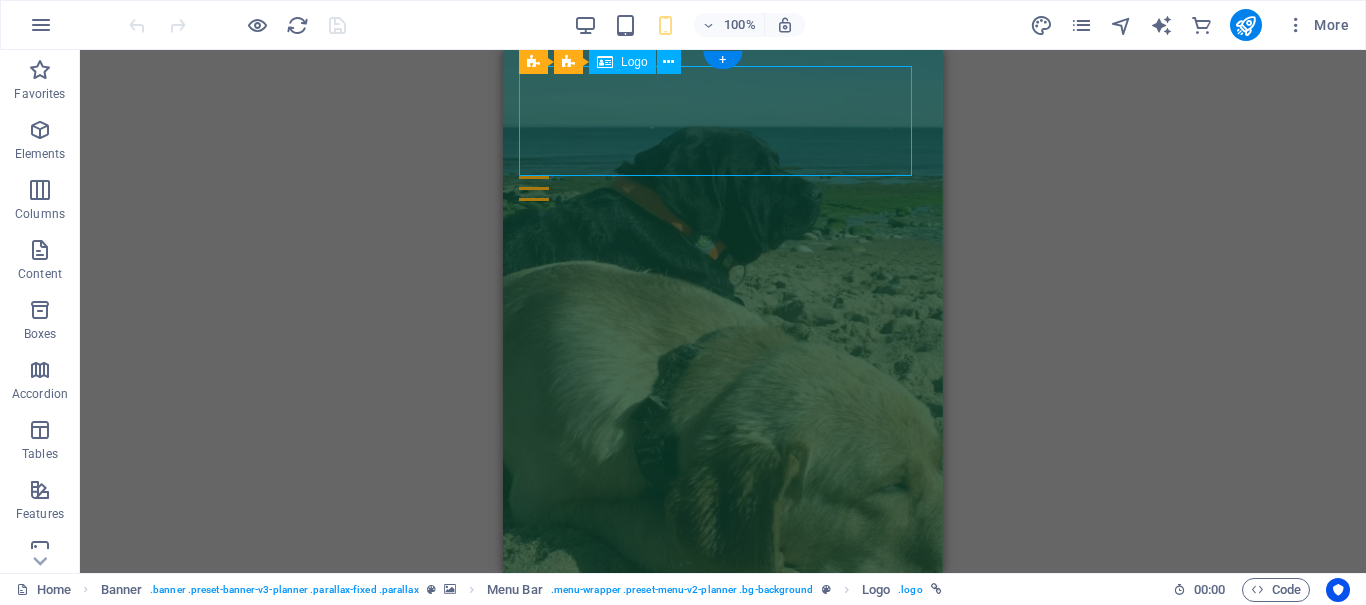 drag, startPoint x: 898, startPoint y: 124, endPoint x: 1184, endPoint y: 112, distance: 286.25165 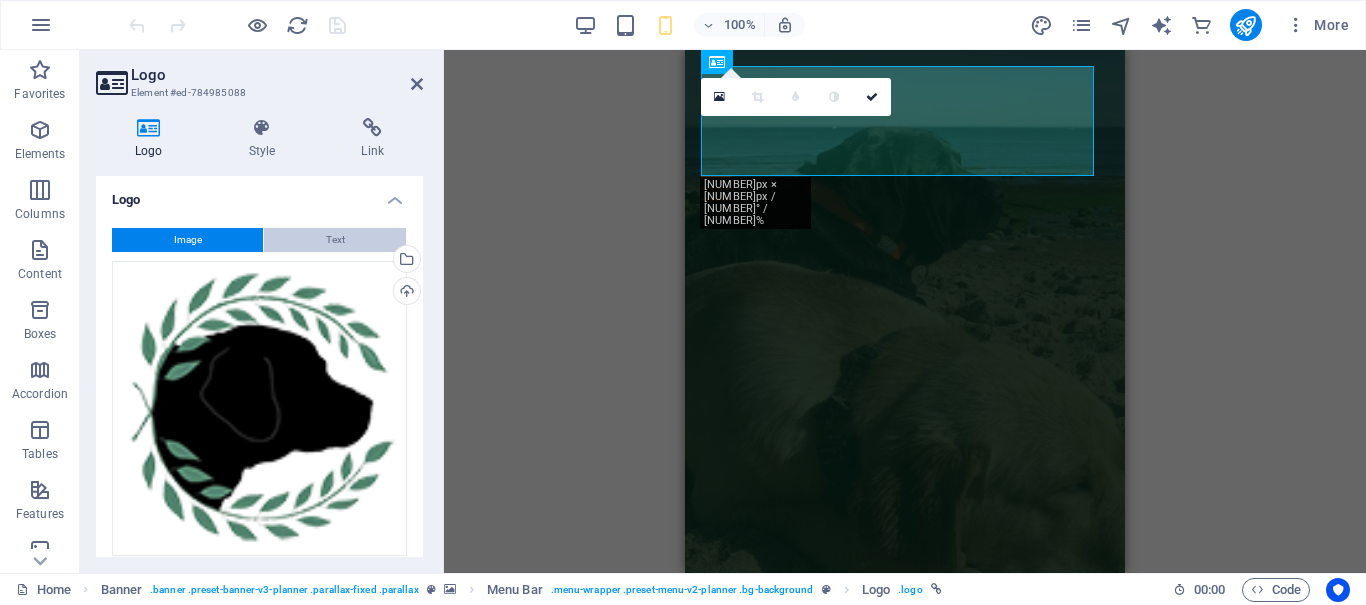 scroll, scrollTop: 254, scrollLeft: 0, axis: vertical 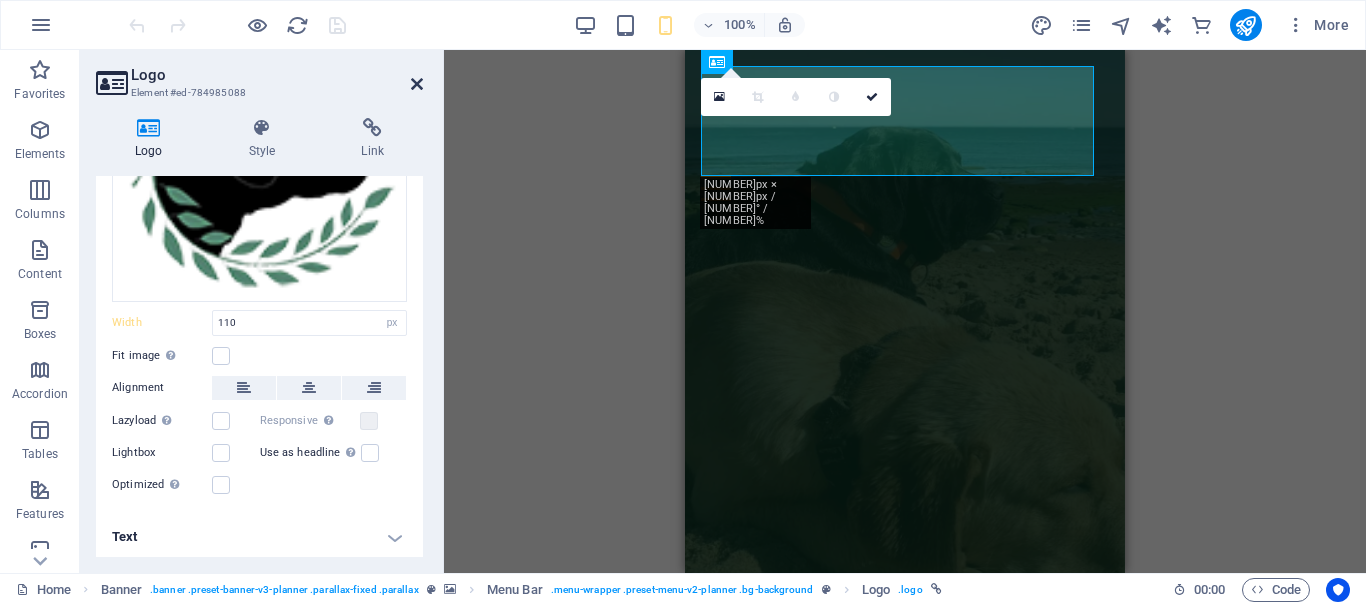 click at bounding box center [417, 84] 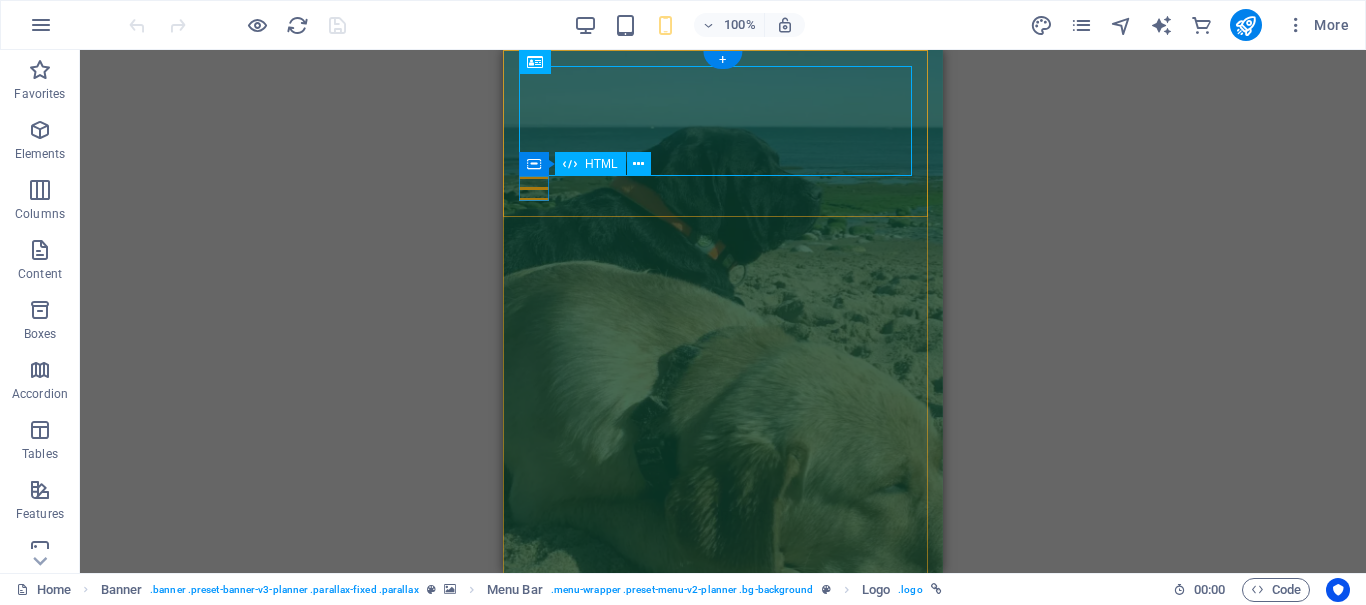 click at bounding box center (723, 188) 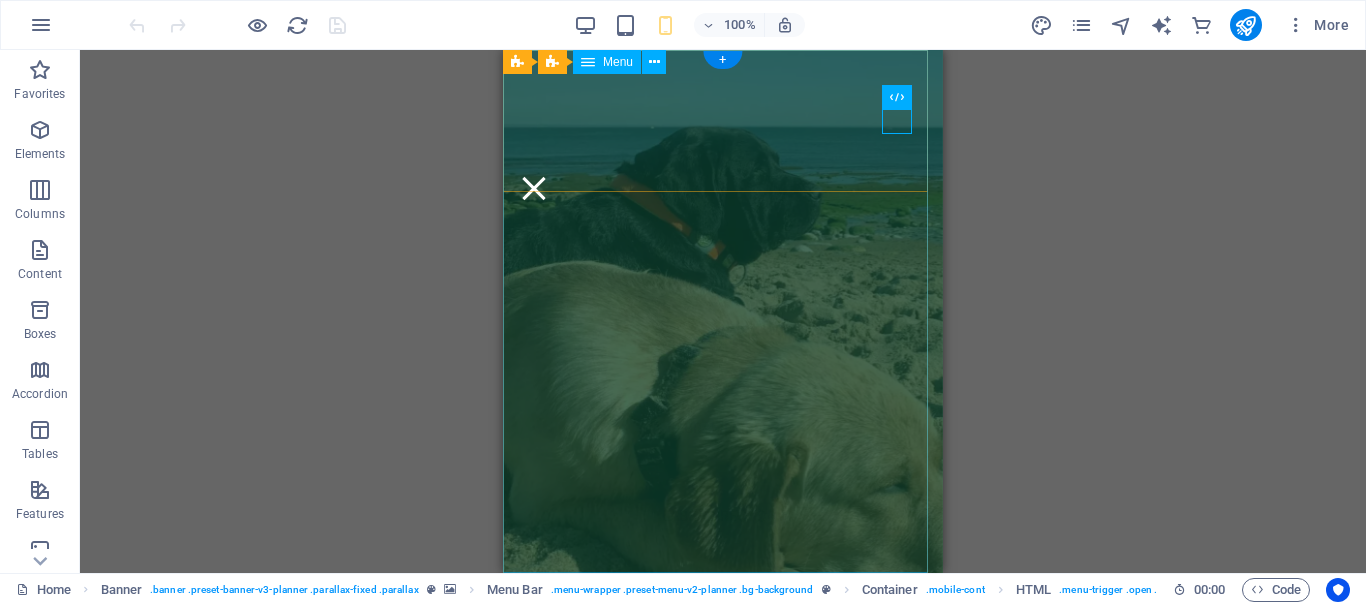 scroll, scrollTop: 200, scrollLeft: 0, axis: vertical 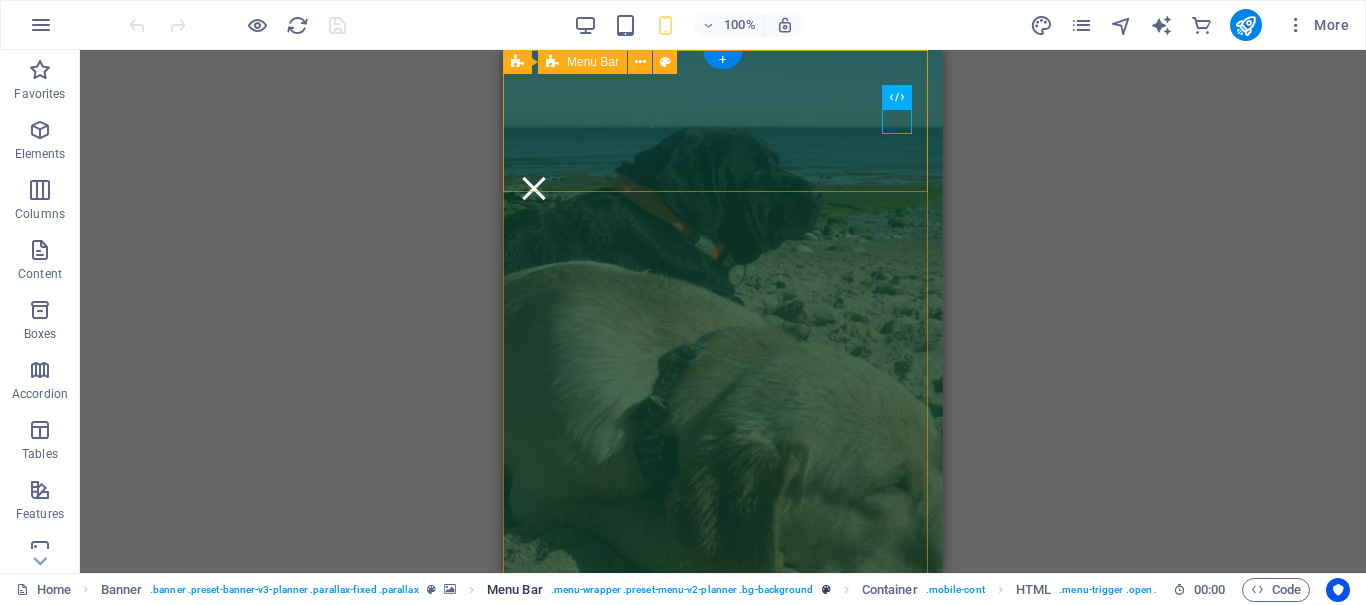 click on ". menu-wrapper .preset-menu-v2-planner .bg-background" at bounding box center (682, 590) 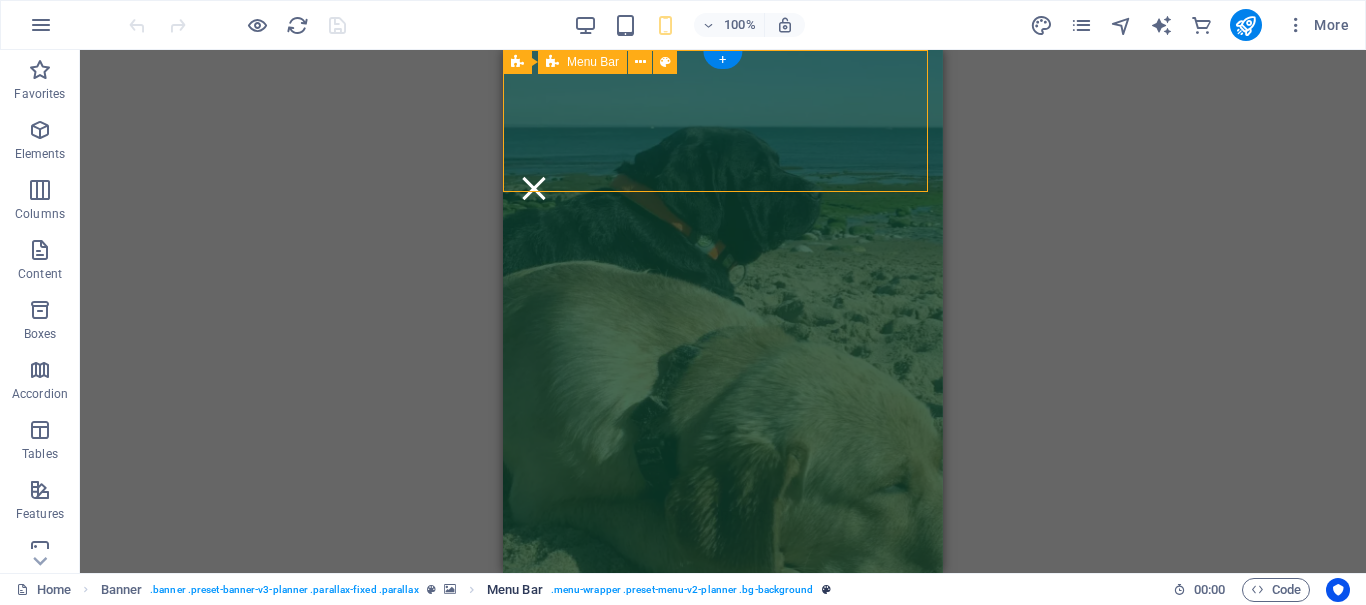 click on ". menu-wrapper .preset-menu-v2-planner .bg-background" at bounding box center [682, 590] 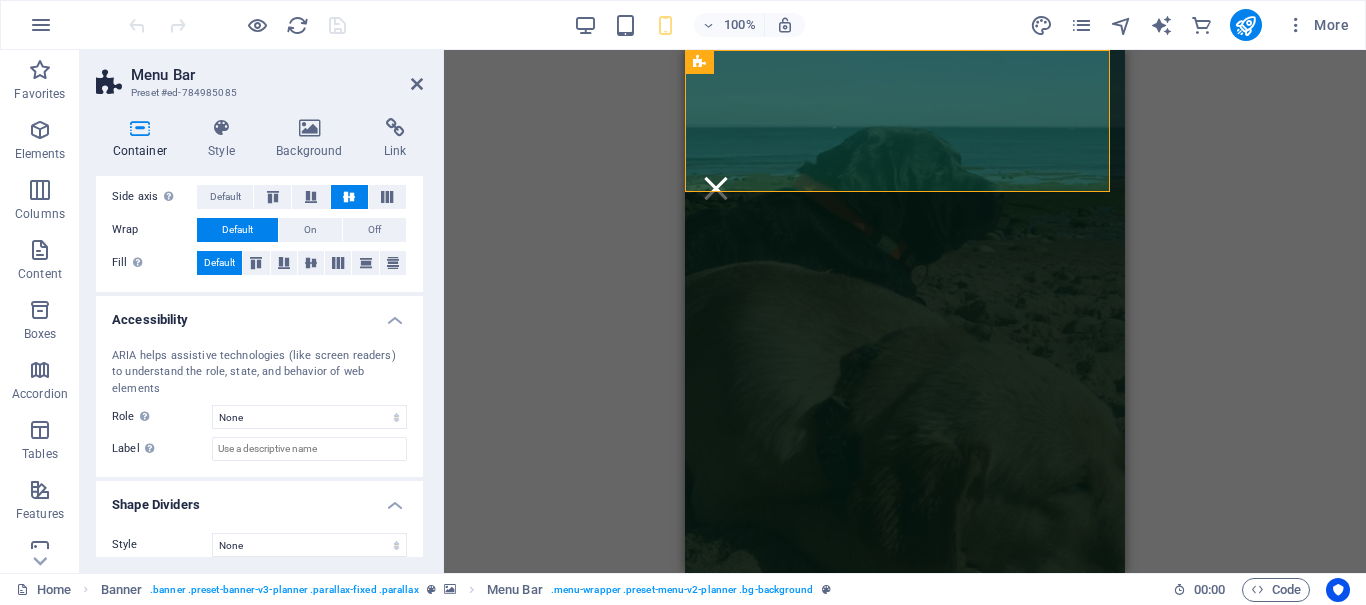 scroll, scrollTop: 0, scrollLeft: 0, axis: both 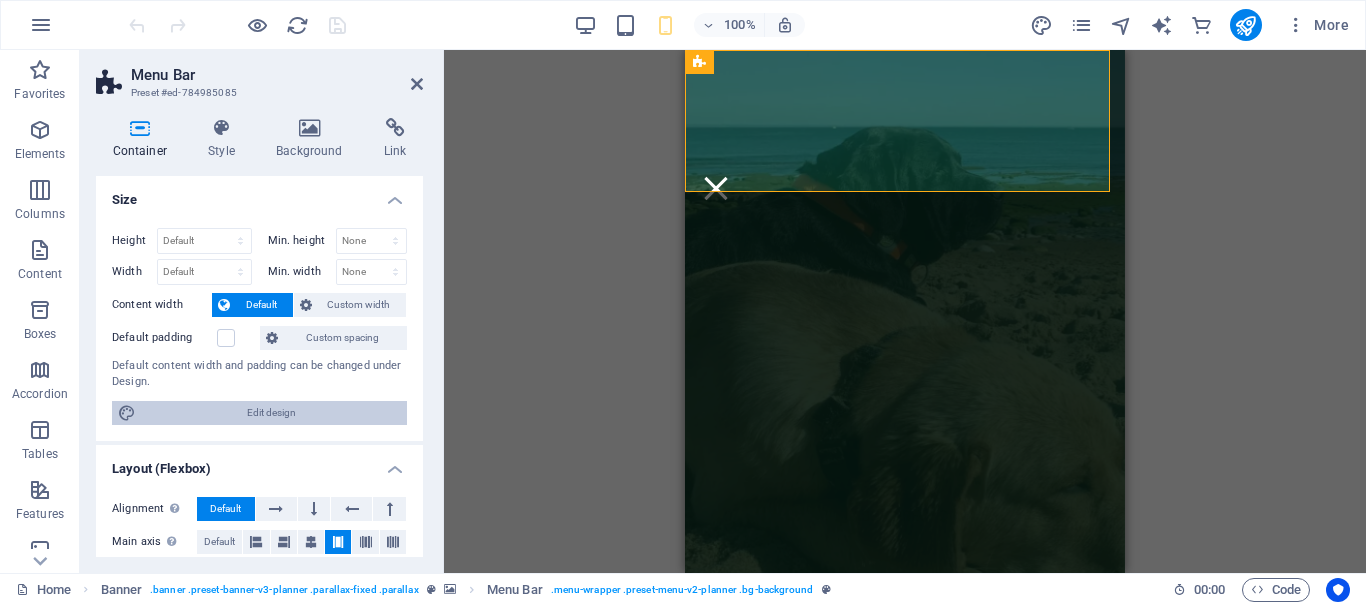 click on "Edit design" at bounding box center [271, 413] 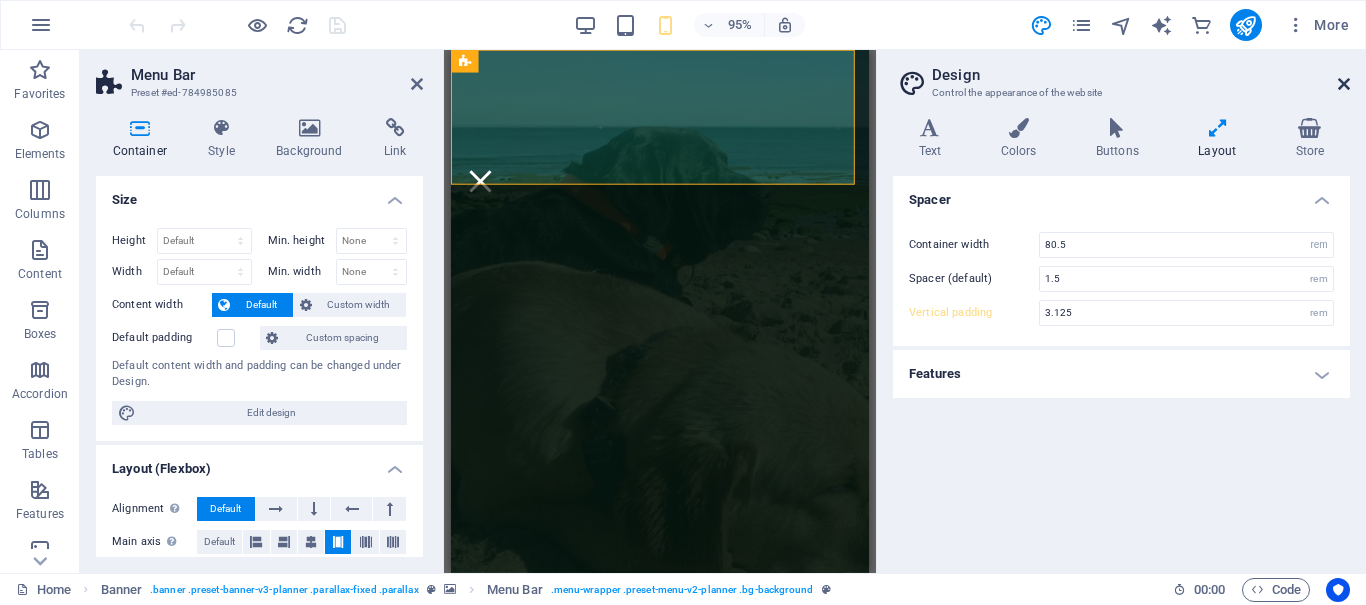 click at bounding box center [1344, 84] 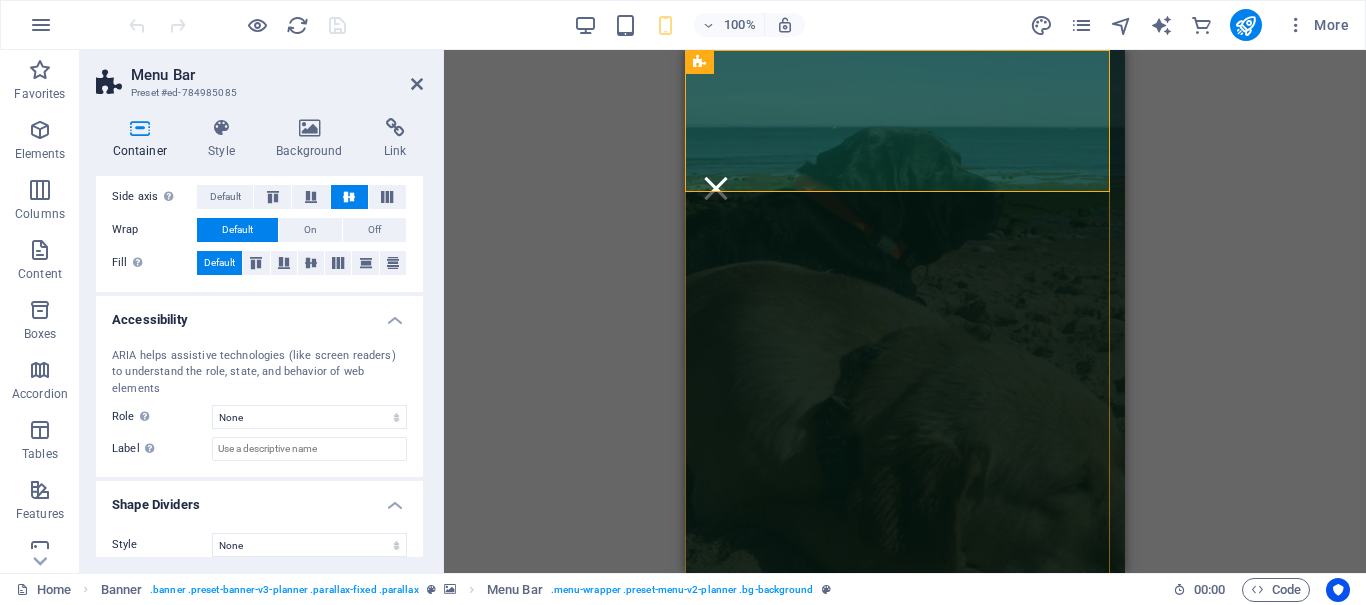 scroll, scrollTop: 0, scrollLeft: 0, axis: both 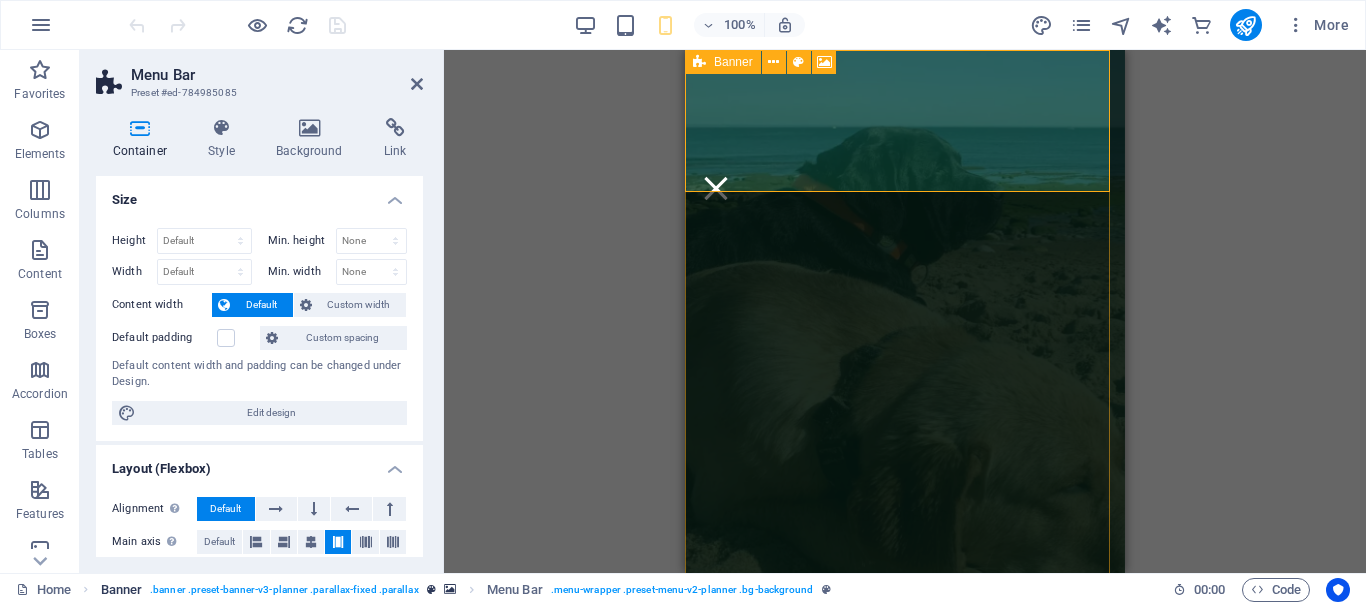 click on ". banner .preset-banner-v3-planner .parallax-fixed .parallax" at bounding box center [284, 590] 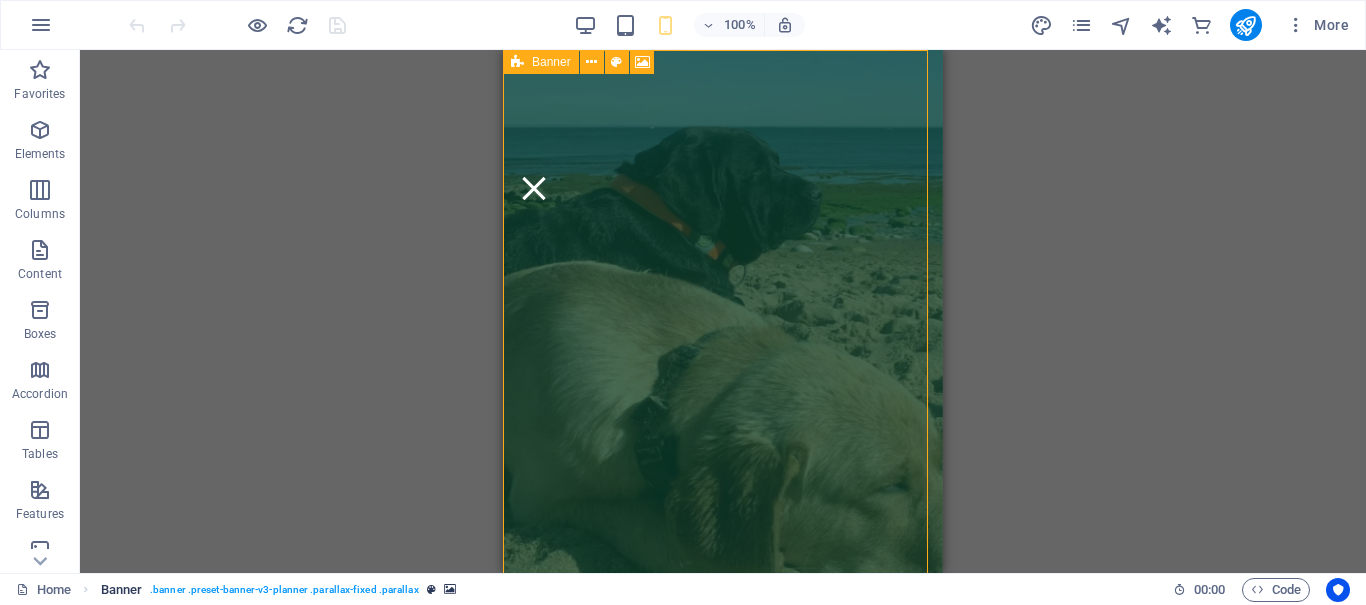 click on ". banner .preset-banner-v3-planner .parallax-fixed .parallax" at bounding box center [284, 590] 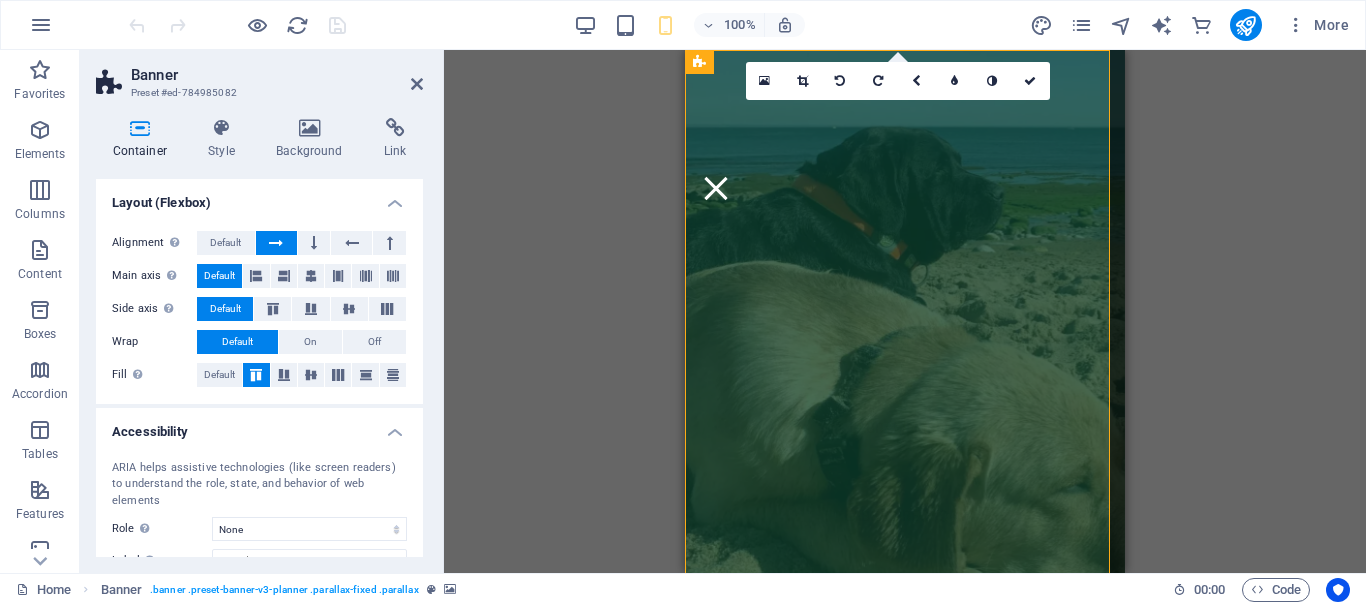 scroll, scrollTop: 412, scrollLeft: 0, axis: vertical 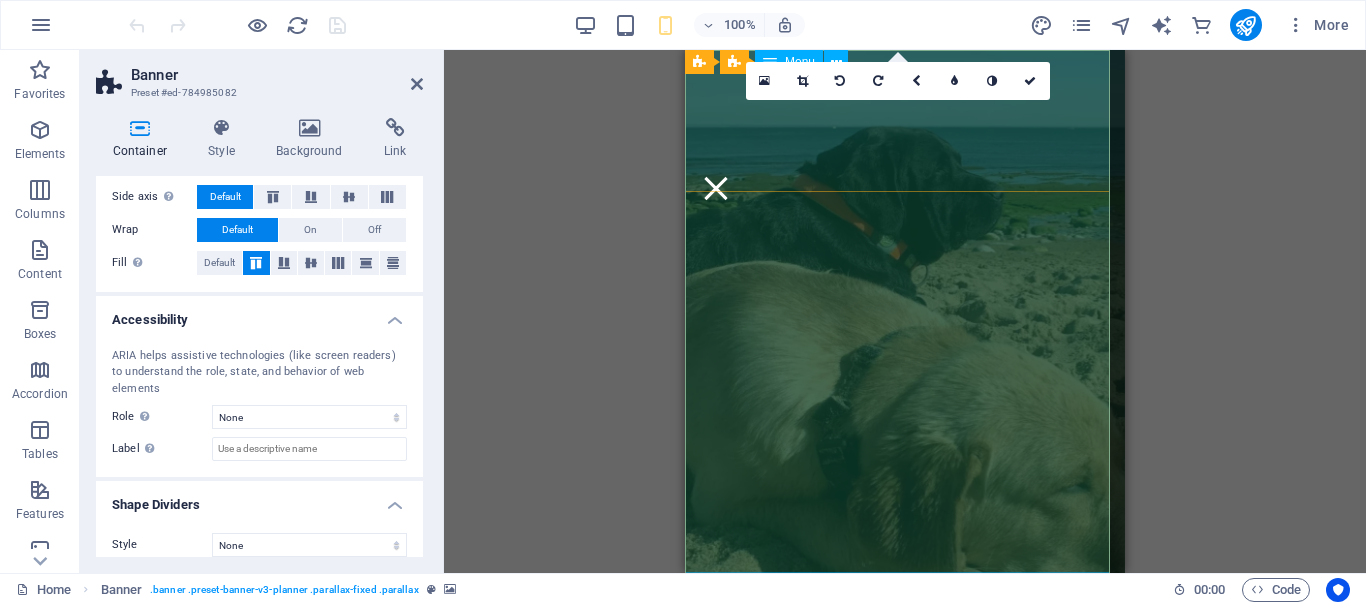 click on "About Us LabraMembers LabraDirectory Labrahome LabraBlog History & Mission Contact" at bounding box center (905, 311) 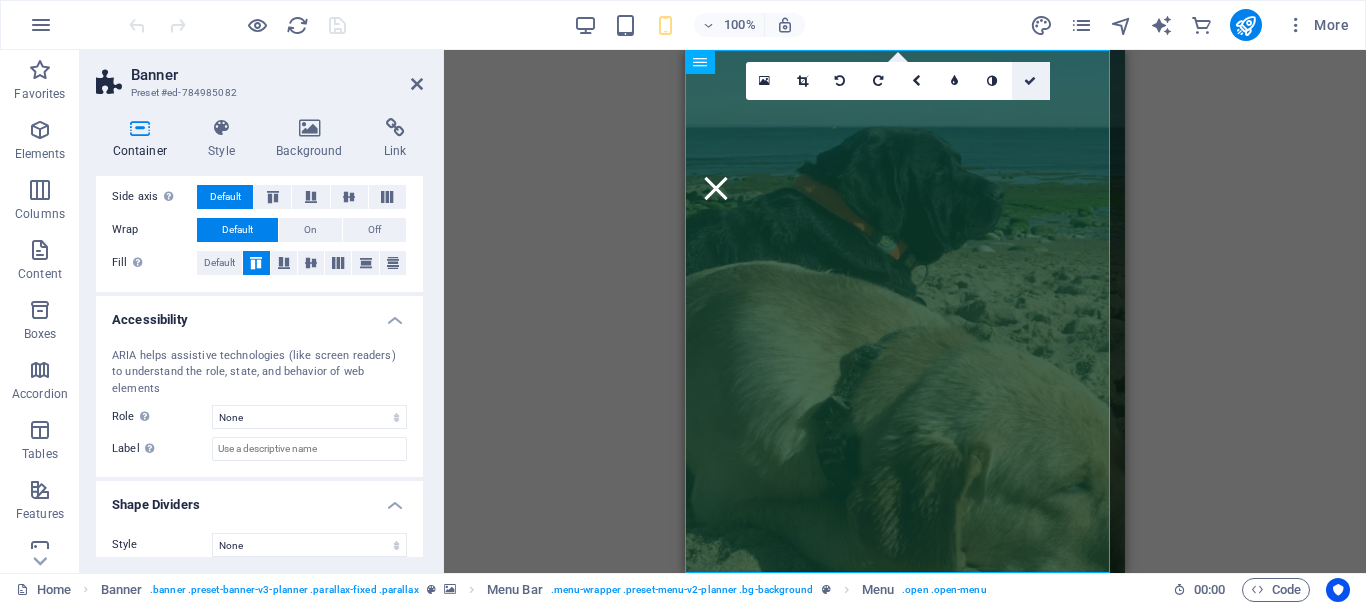 click at bounding box center [1030, 81] 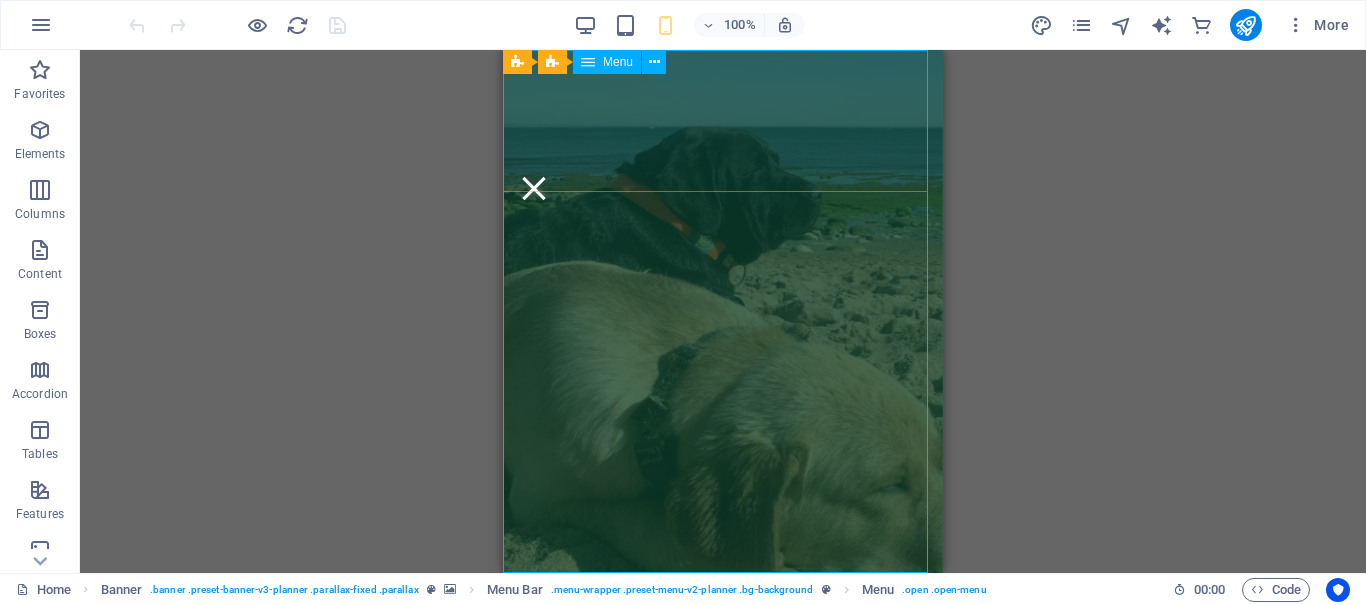 click on "Menu" at bounding box center [618, 62] 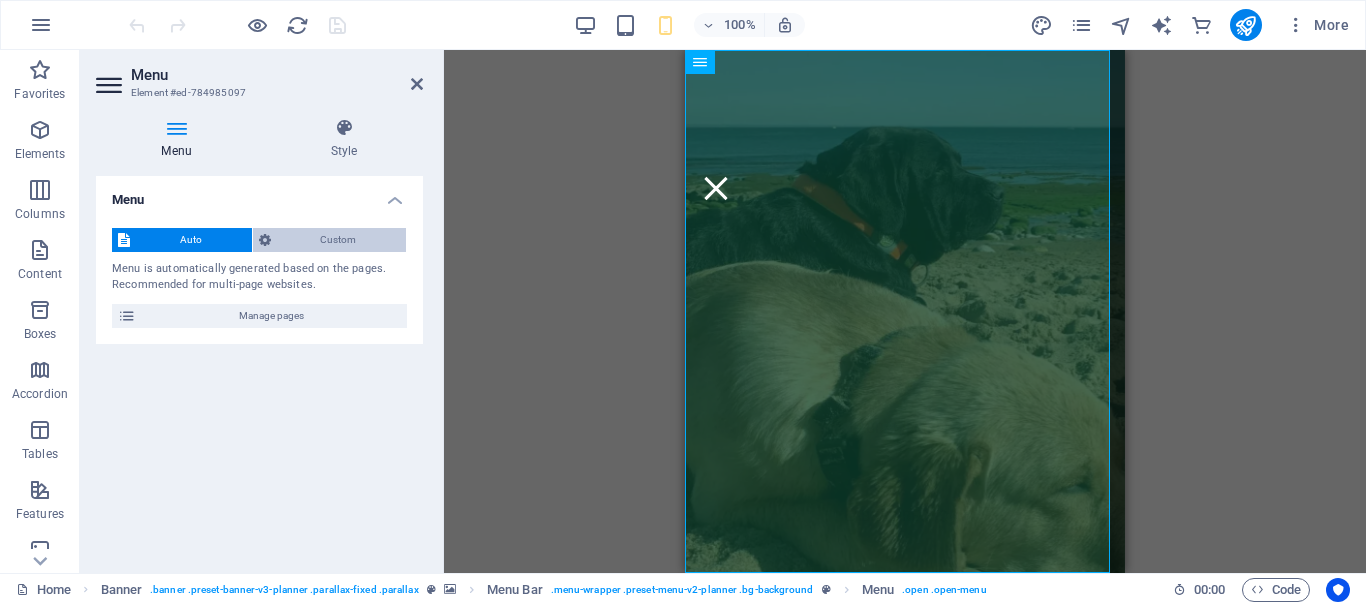 click on "Custom" at bounding box center [339, 240] 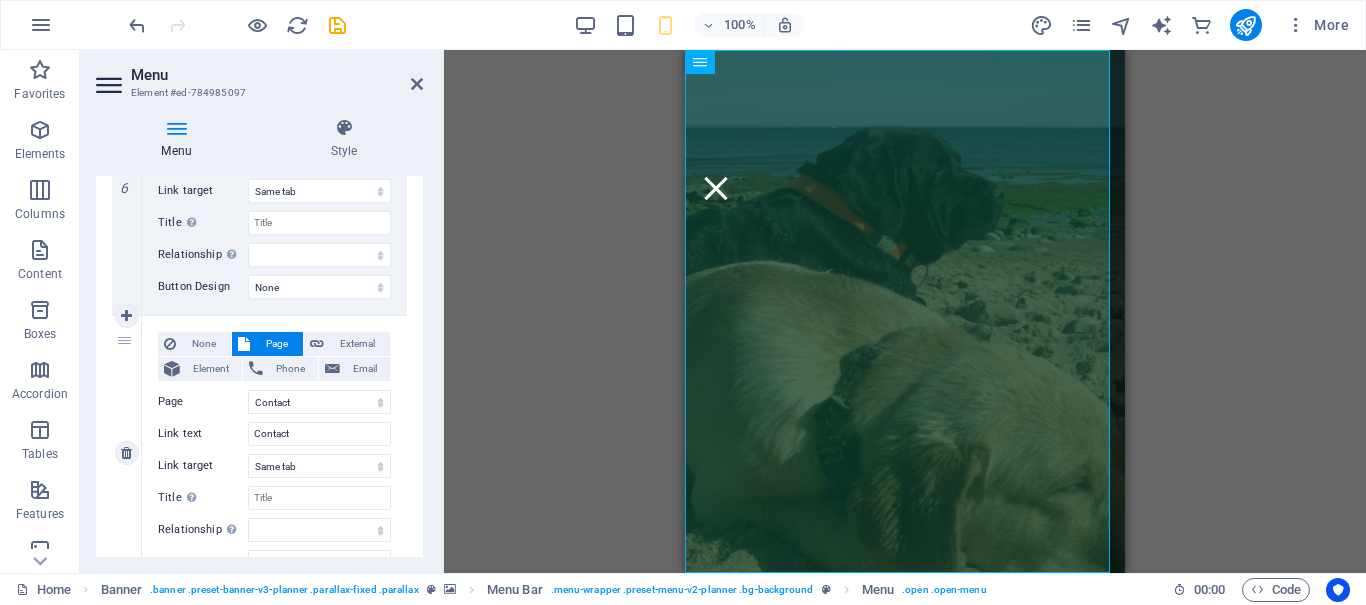 scroll, scrollTop: 1789, scrollLeft: 0, axis: vertical 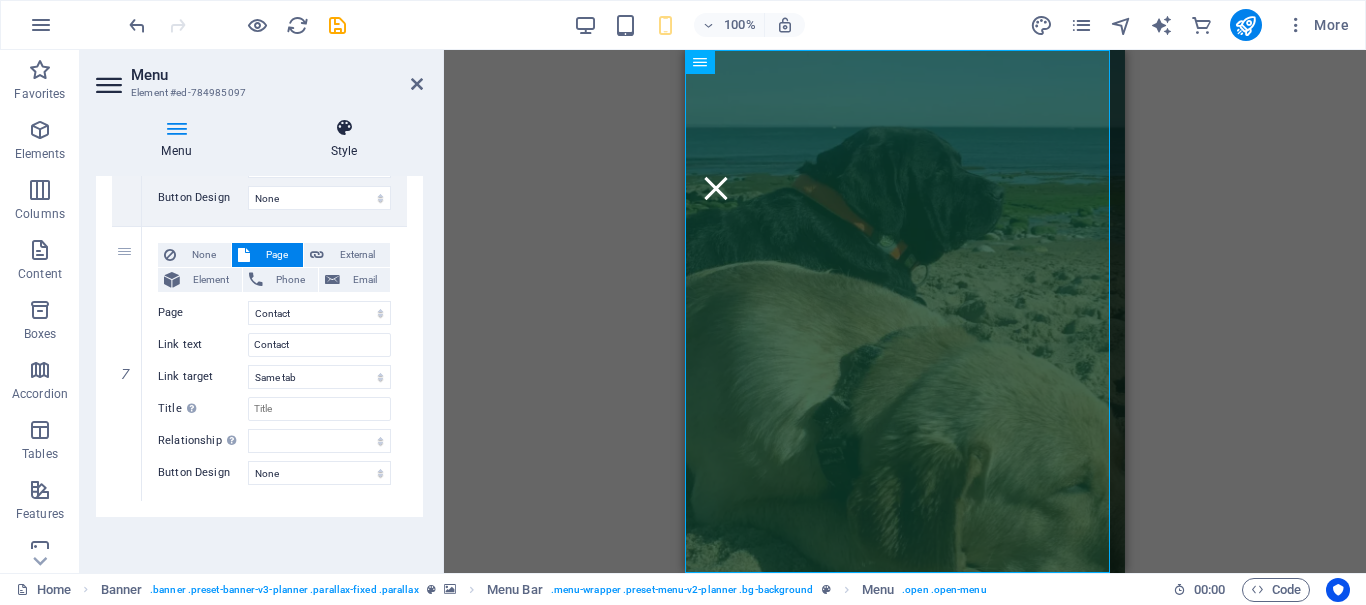 click at bounding box center (344, 128) 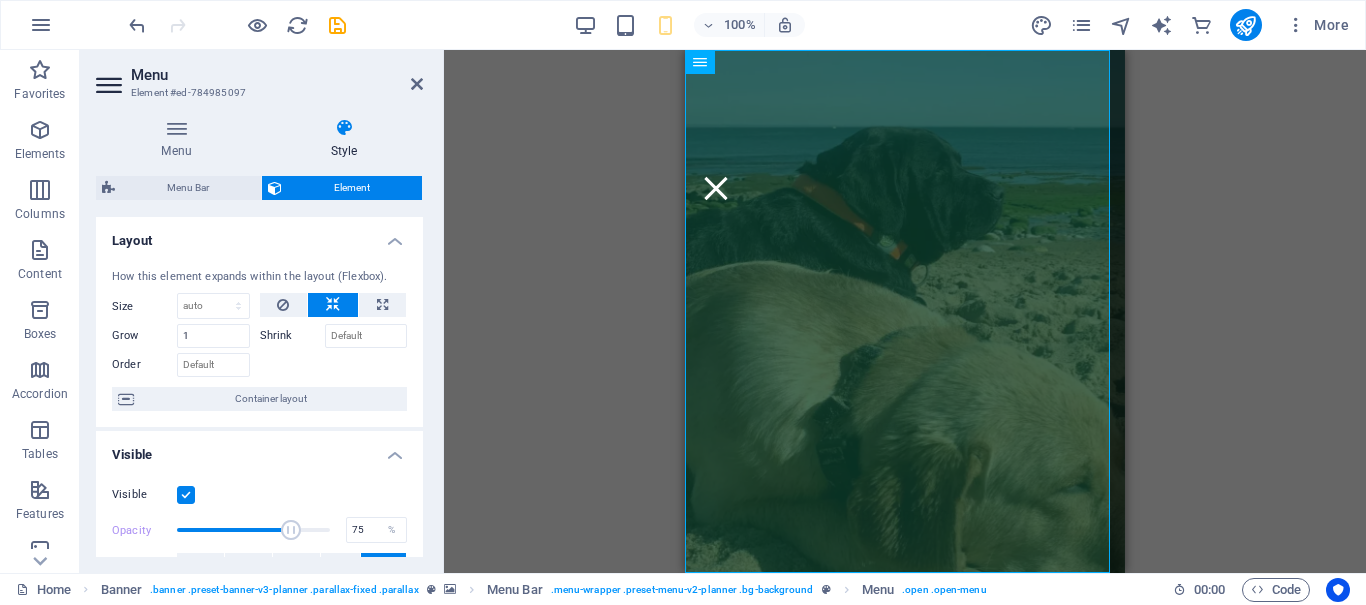 scroll, scrollTop: 100, scrollLeft: 0, axis: vertical 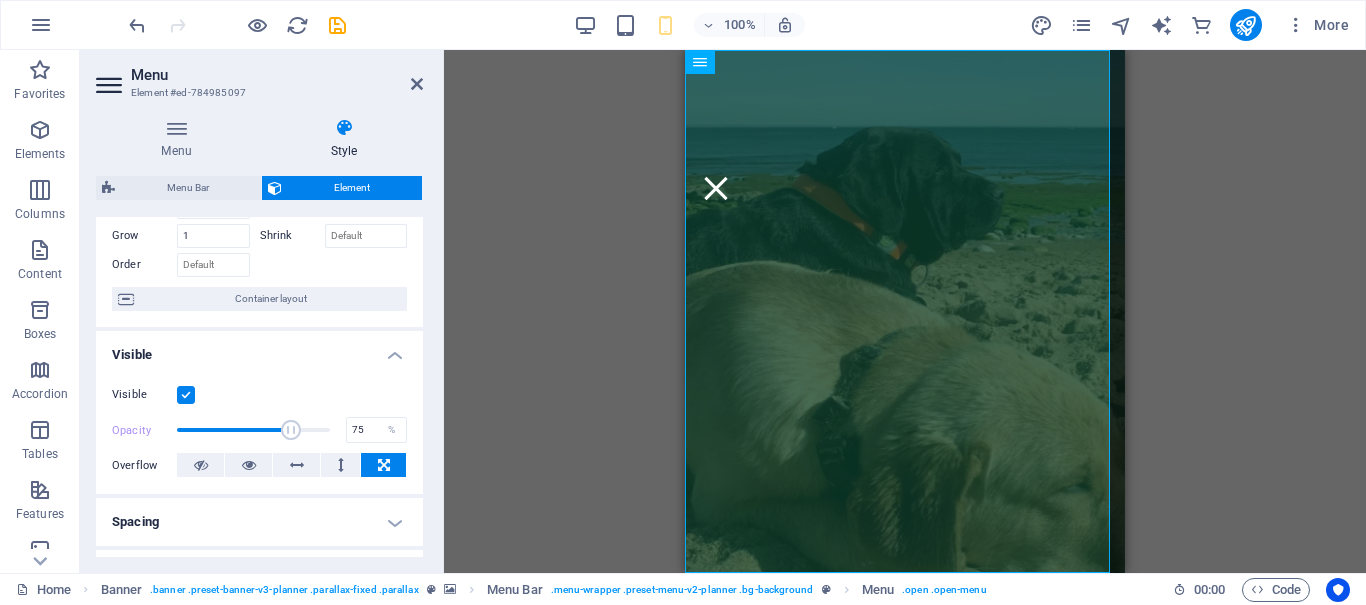click at bounding box center [186, 395] 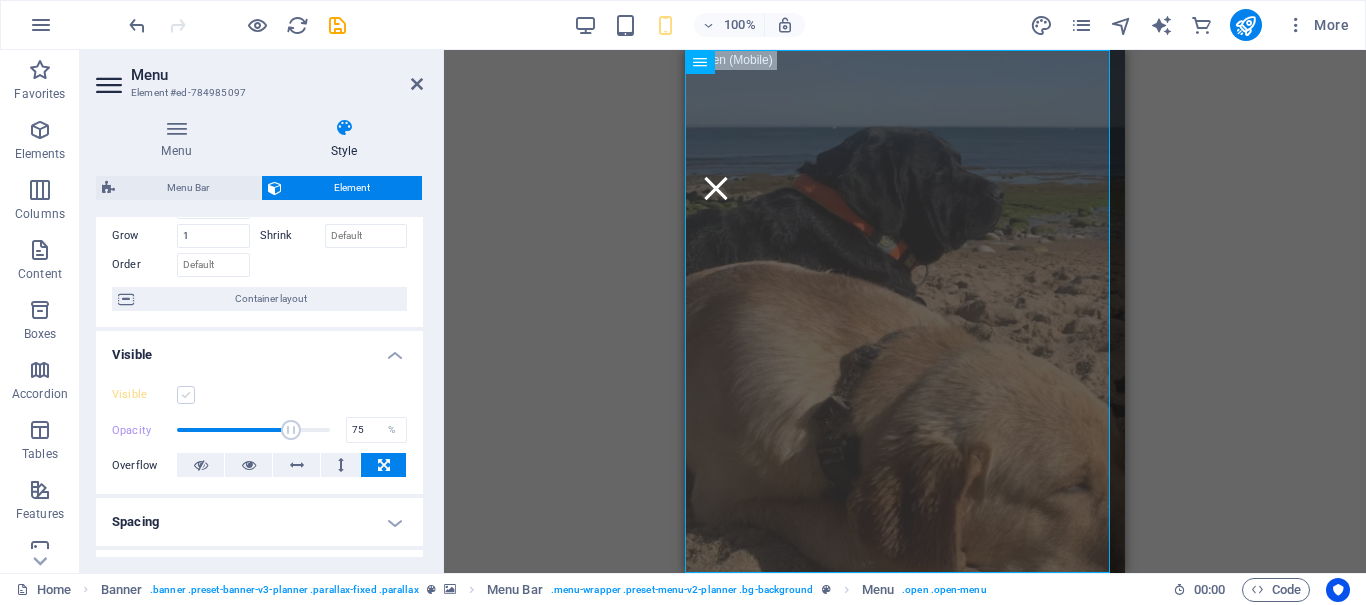 click at bounding box center [186, 395] 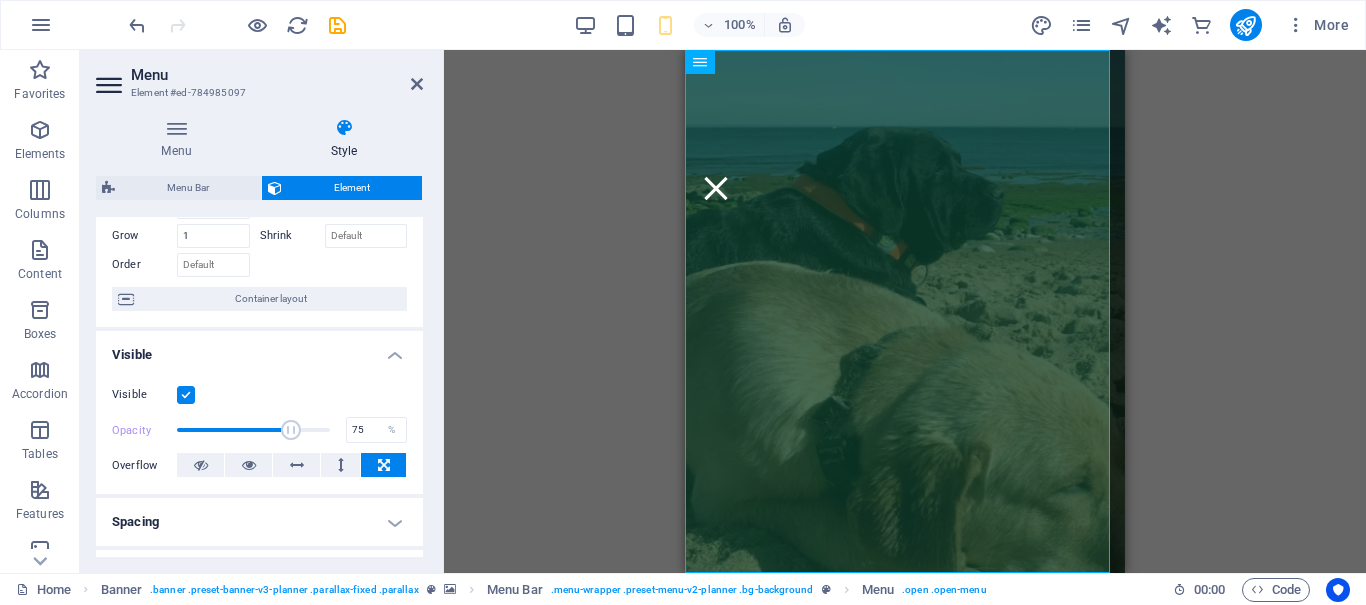 scroll, scrollTop: 300, scrollLeft: 0, axis: vertical 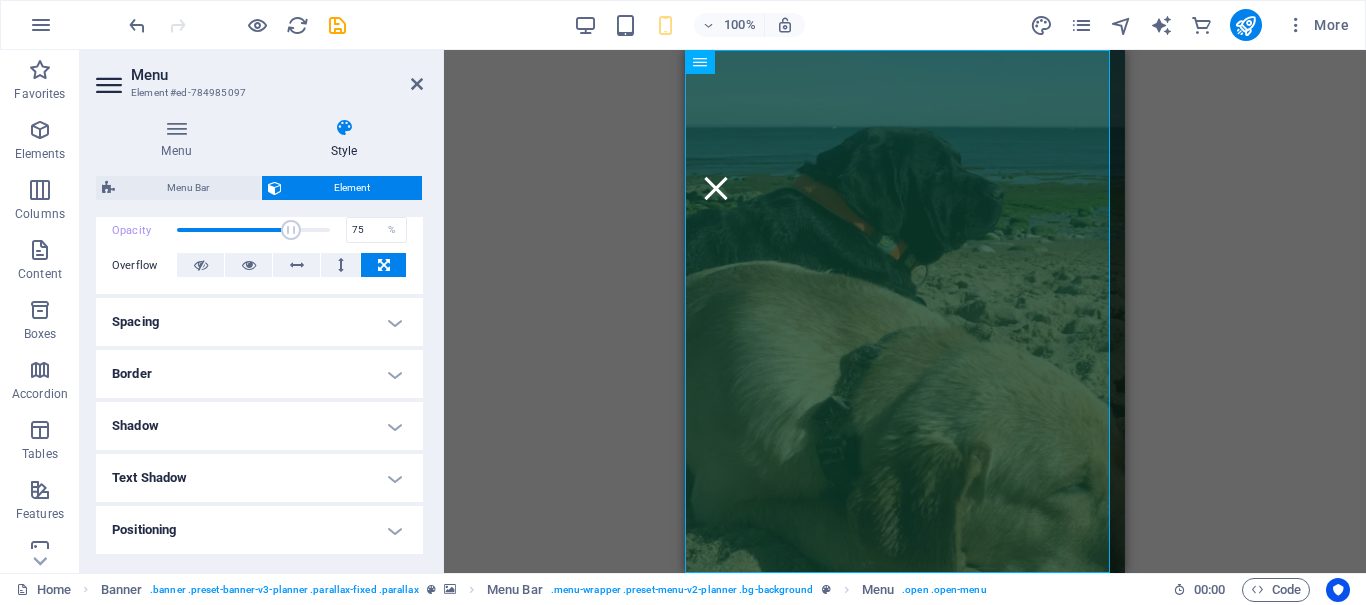click on "Spacing" at bounding box center (259, 322) 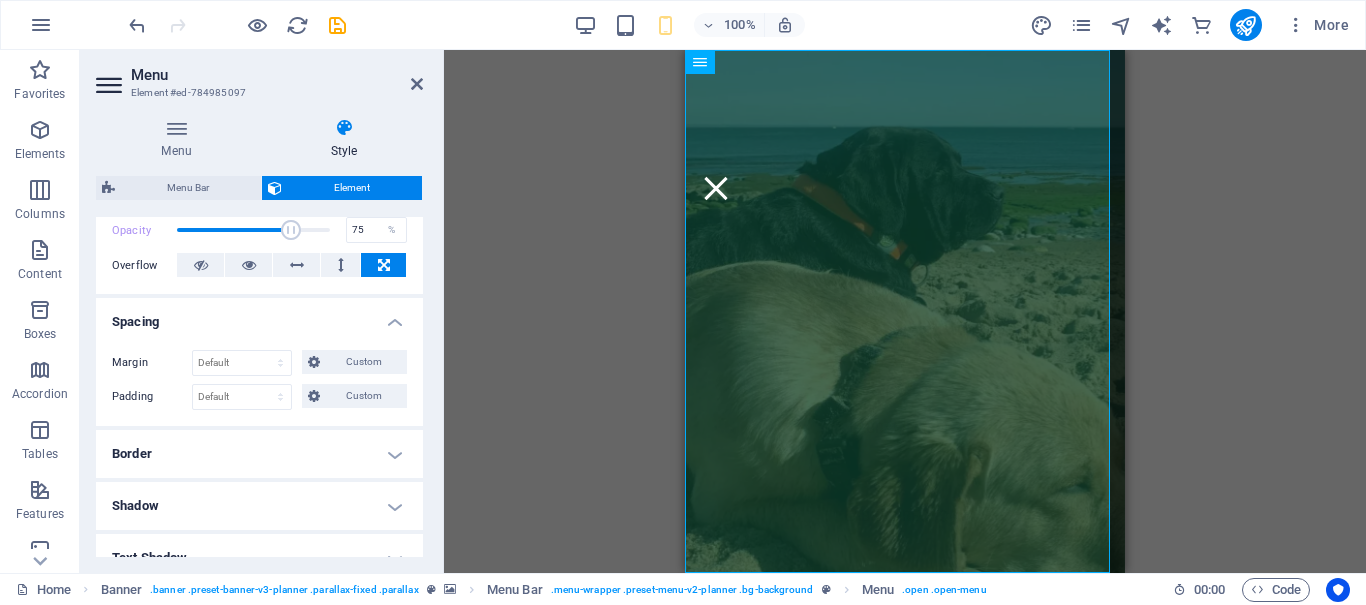 scroll, scrollTop: 400, scrollLeft: 0, axis: vertical 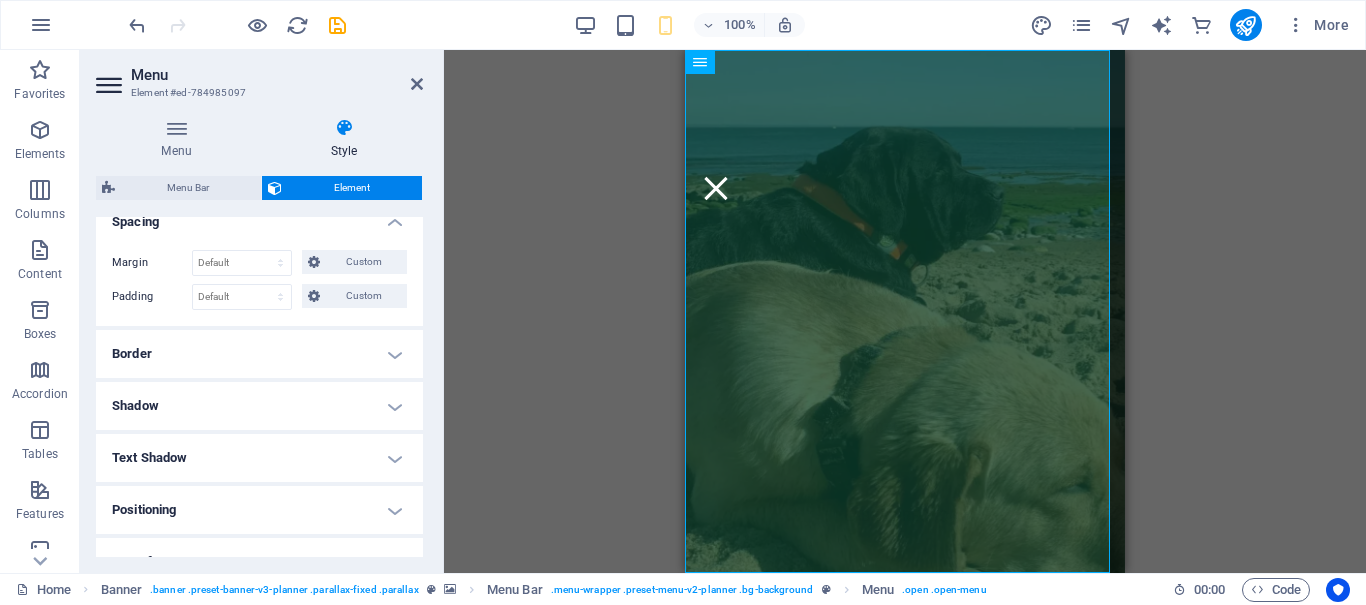 click on "Border" at bounding box center [259, 354] 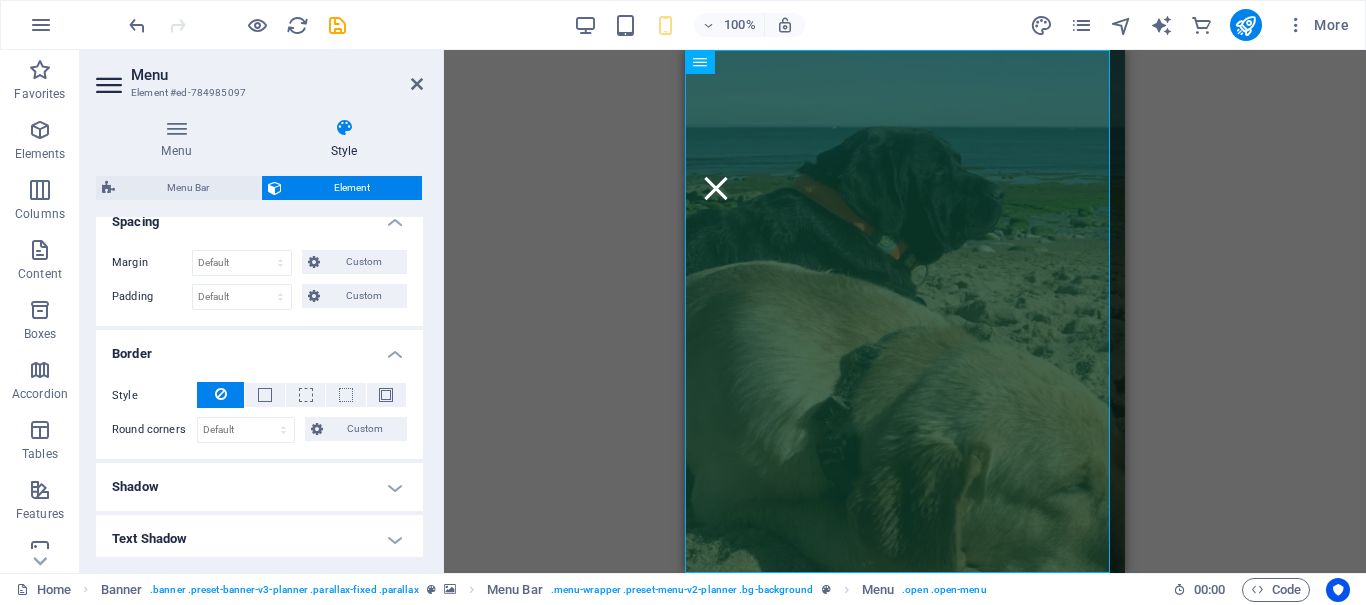 scroll, scrollTop: 600, scrollLeft: 0, axis: vertical 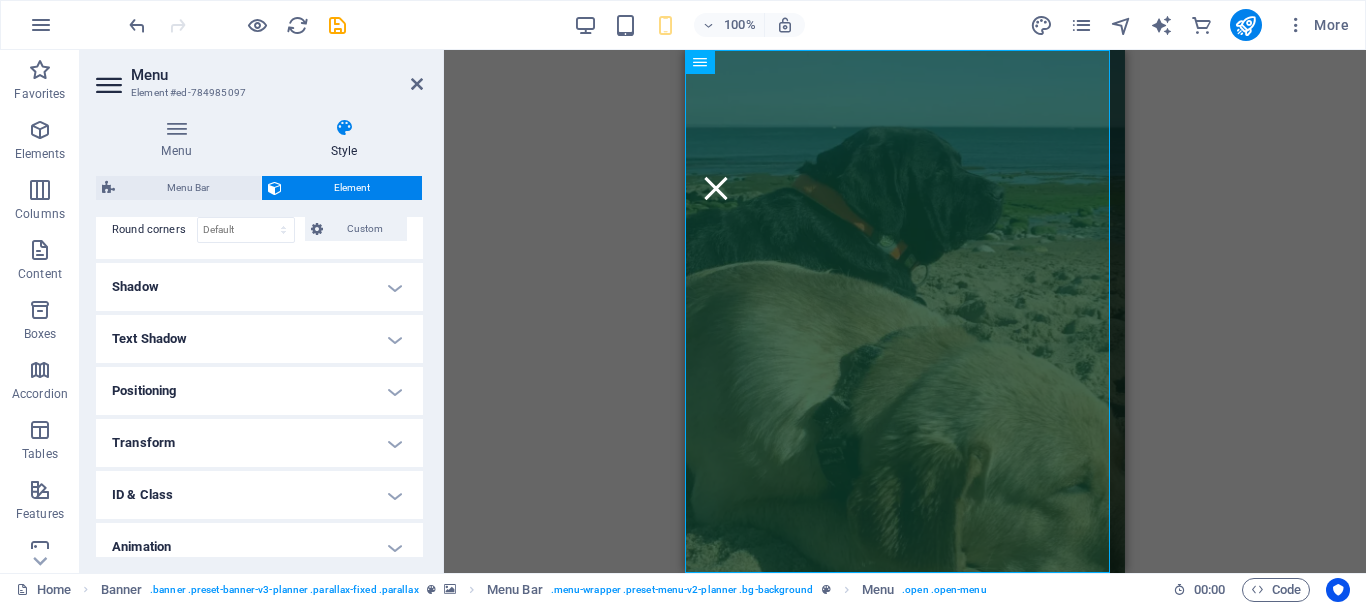 click on "Shadow" at bounding box center (259, 287) 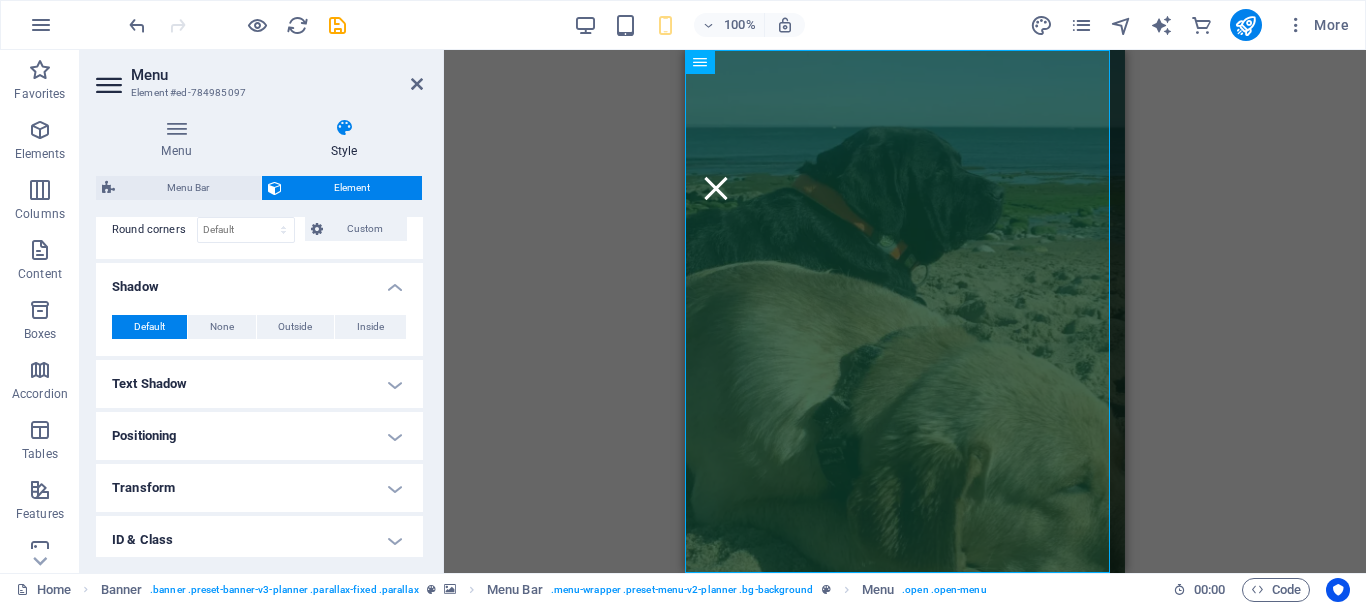 click on "Positioning" at bounding box center (259, 436) 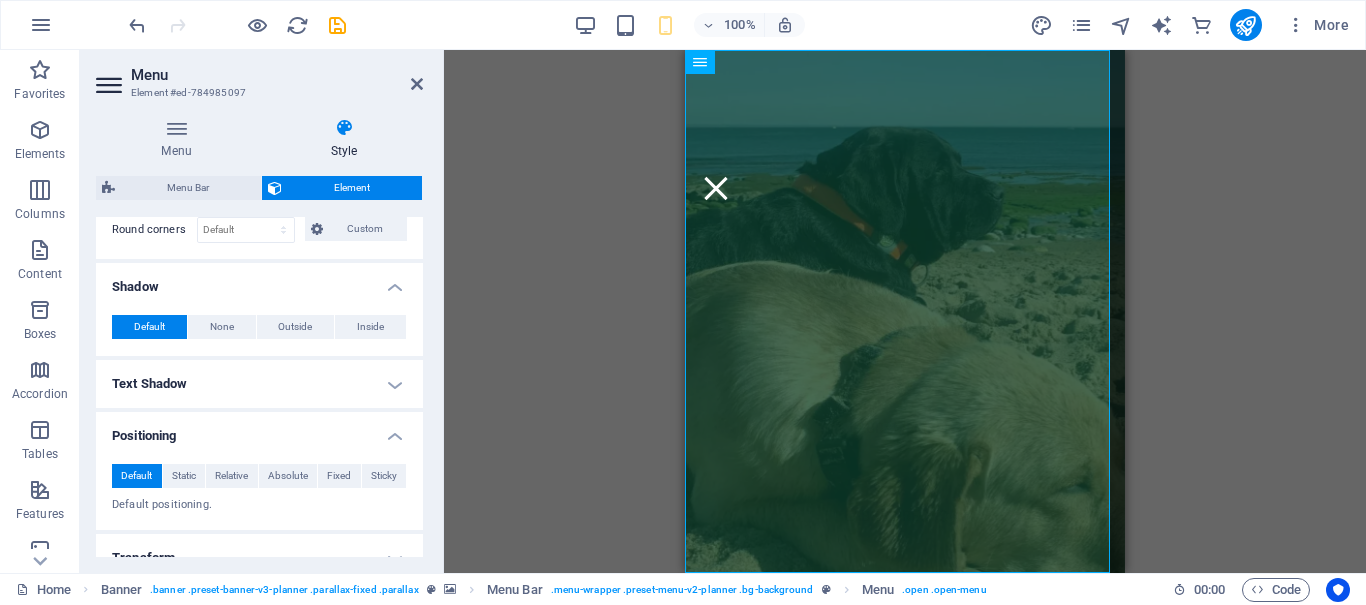 scroll, scrollTop: 781, scrollLeft: 0, axis: vertical 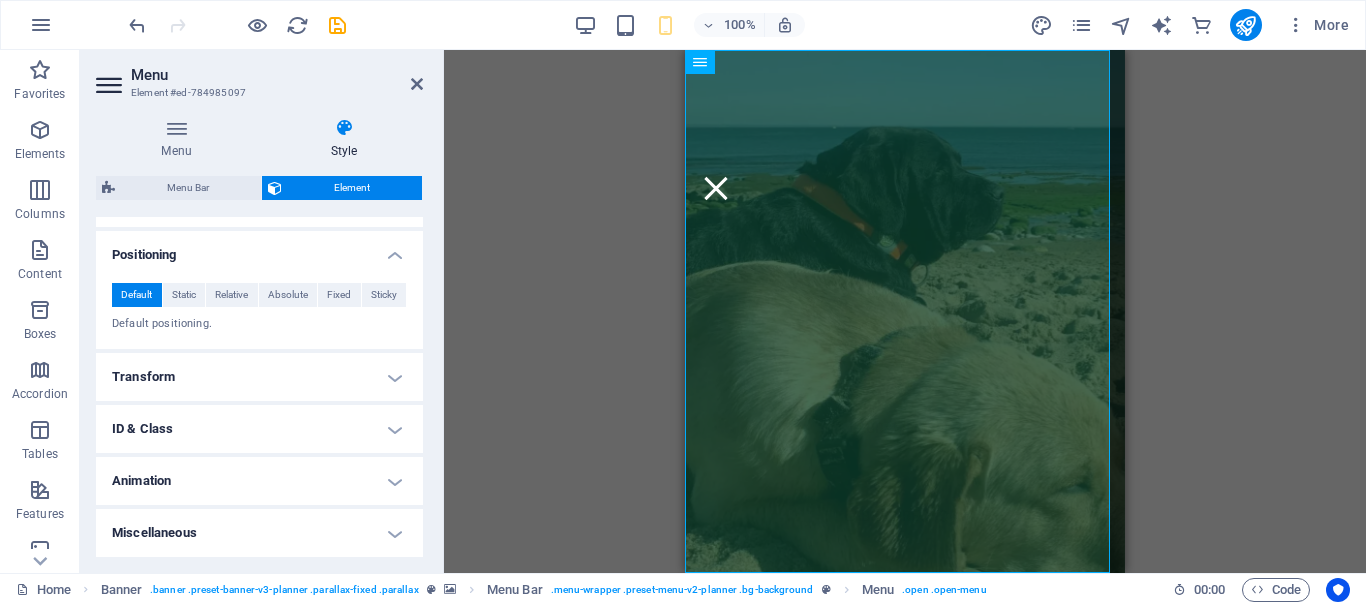 click on "Transform" at bounding box center [259, 377] 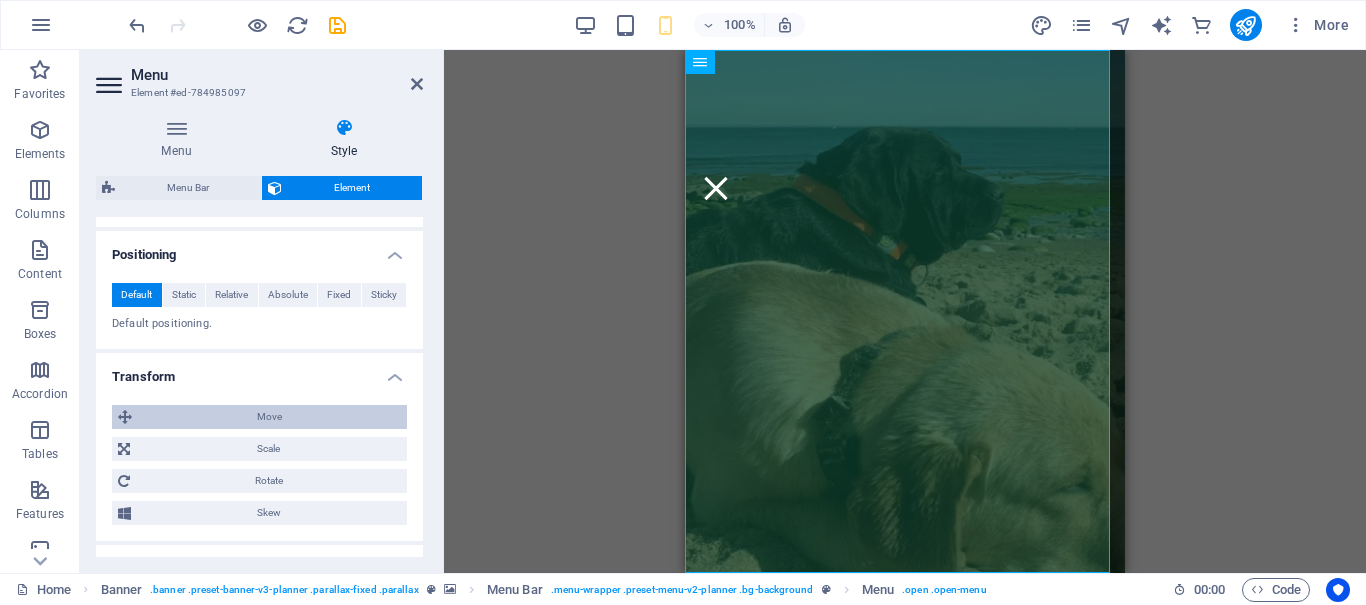 click on "Move" at bounding box center [269, 417] 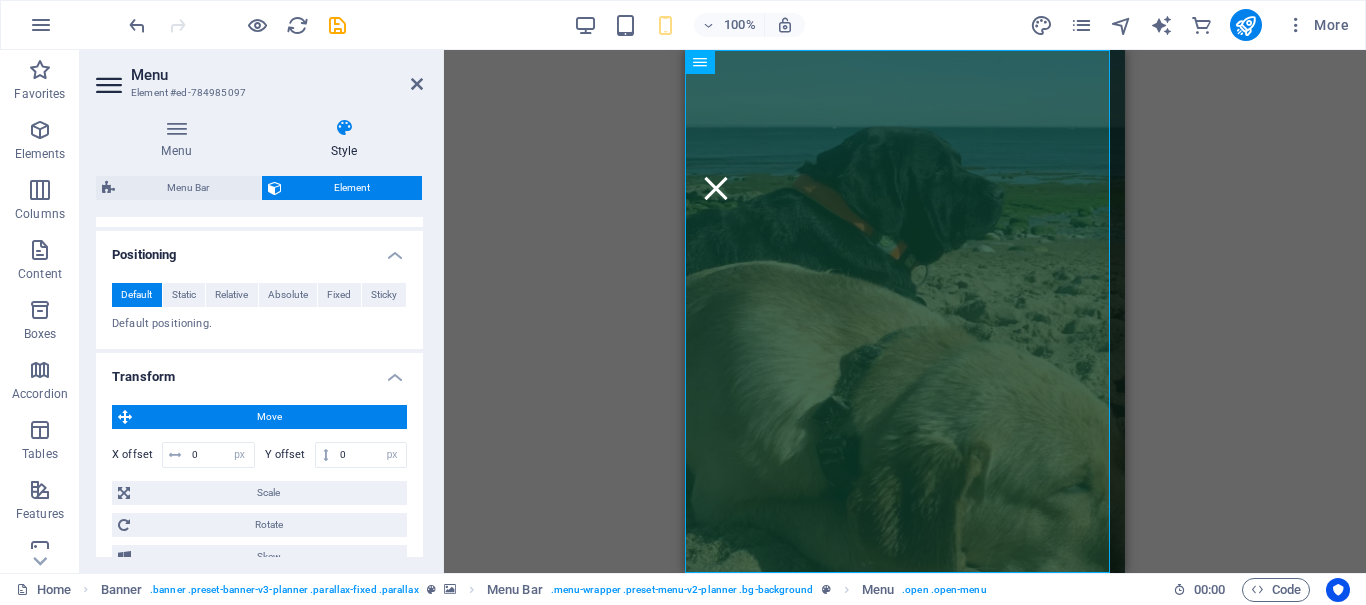 click on "Move" at bounding box center [269, 417] 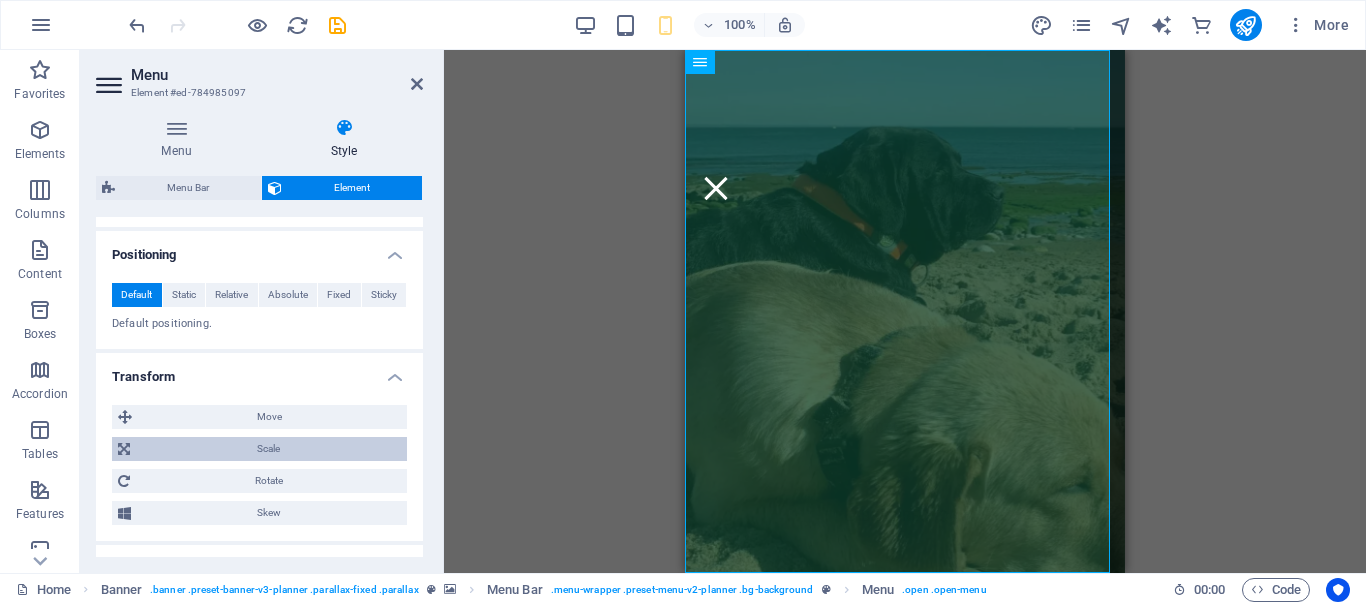click on "Scale" at bounding box center [268, 449] 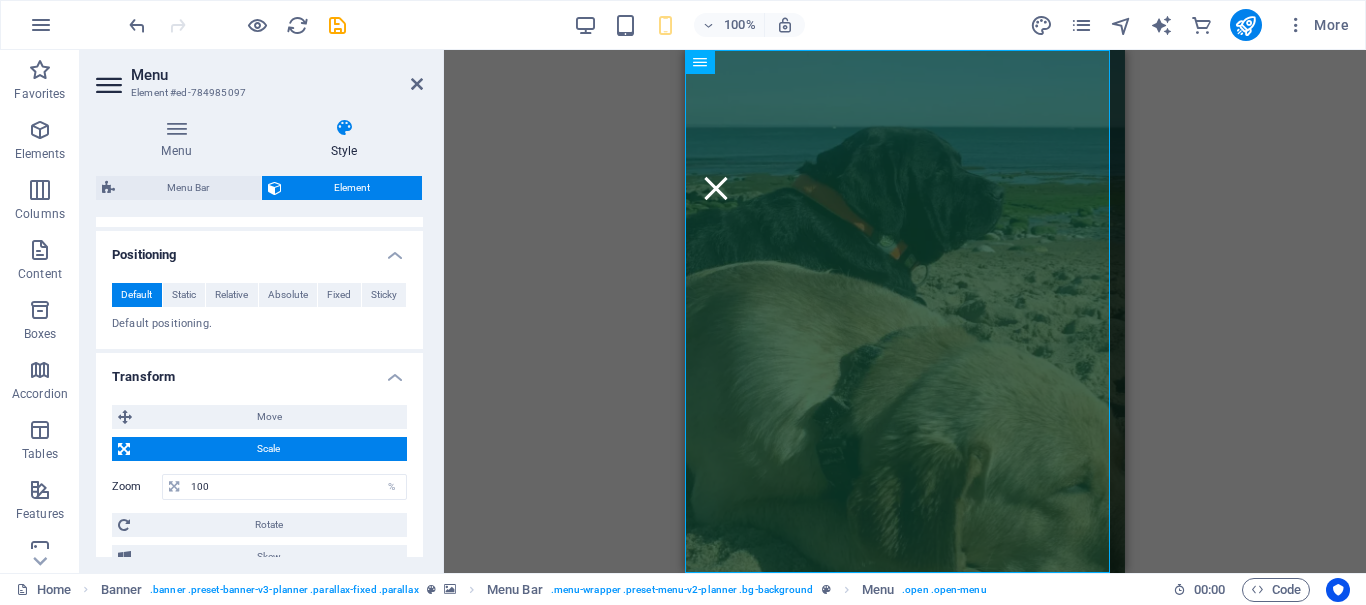 click on "Scale" at bounding box center [268, 449] 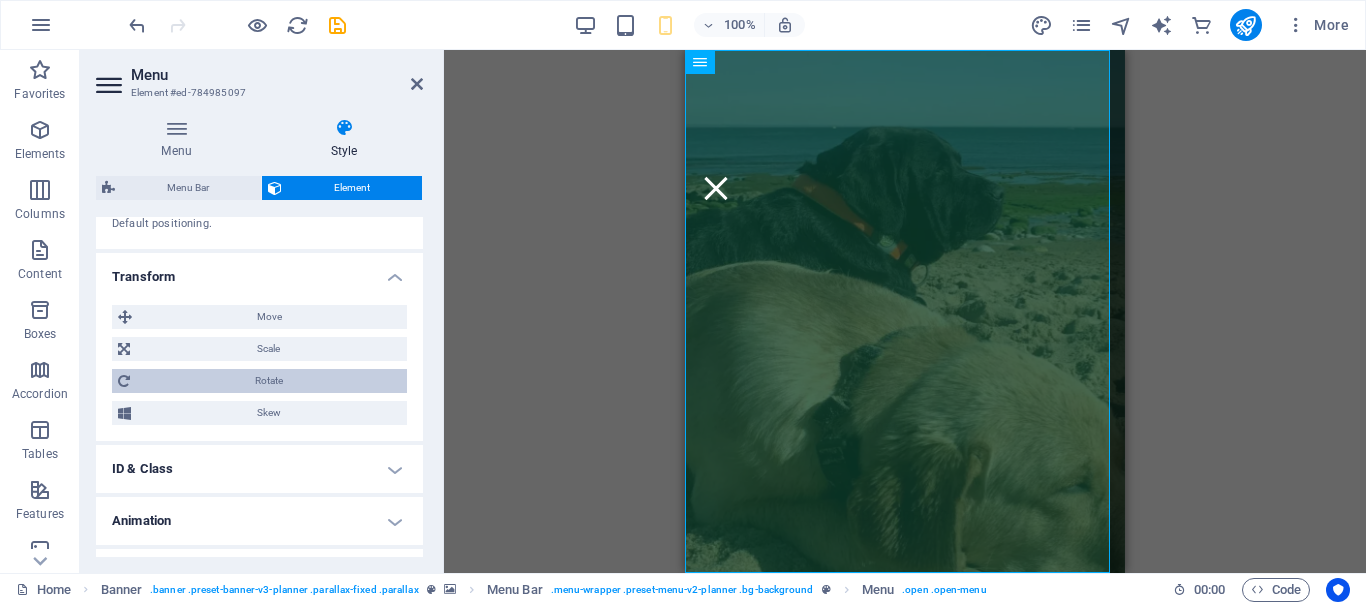 scroll, scrollTop: 921, scrollLeft: 0, axis: vertical 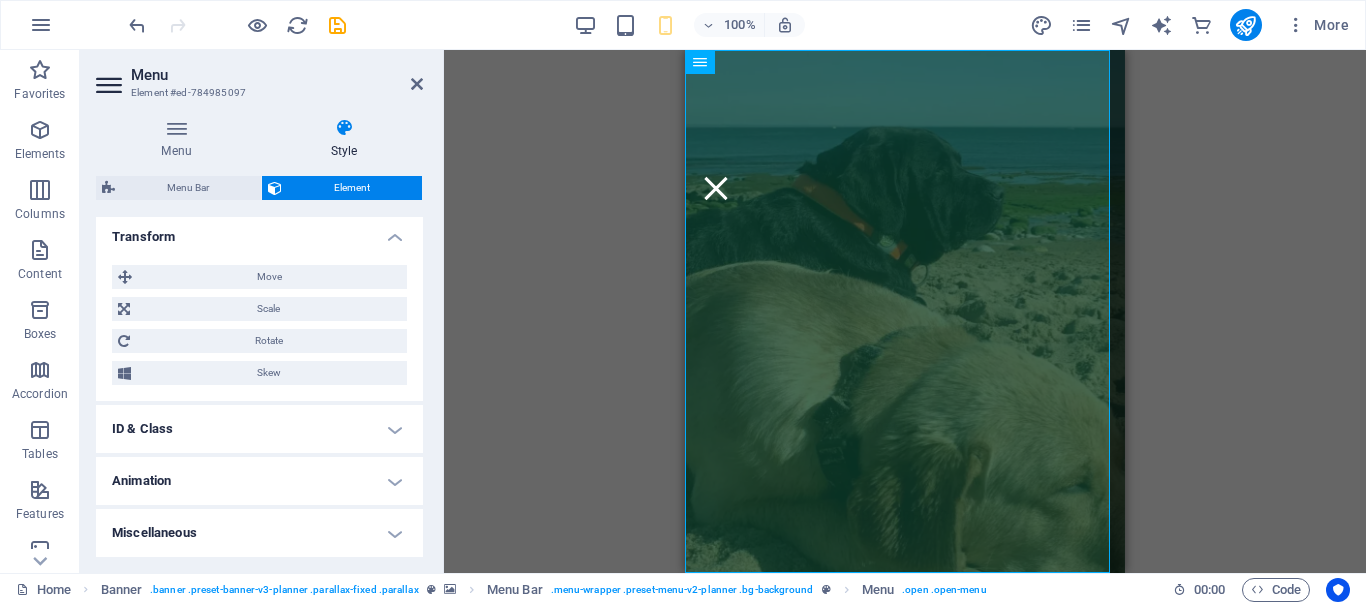 click on "ID & Class" at bounding box center [259, 429] 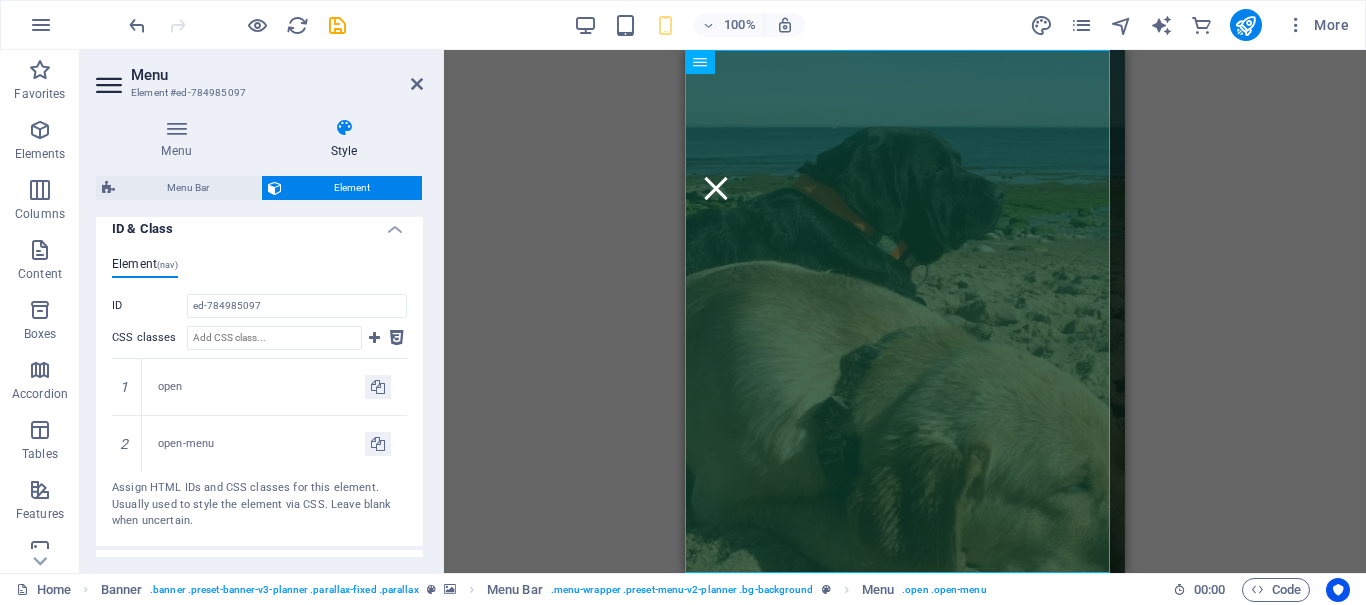 scroll, scrollTop: 1214, scrollLeft: 0, axis: vertical 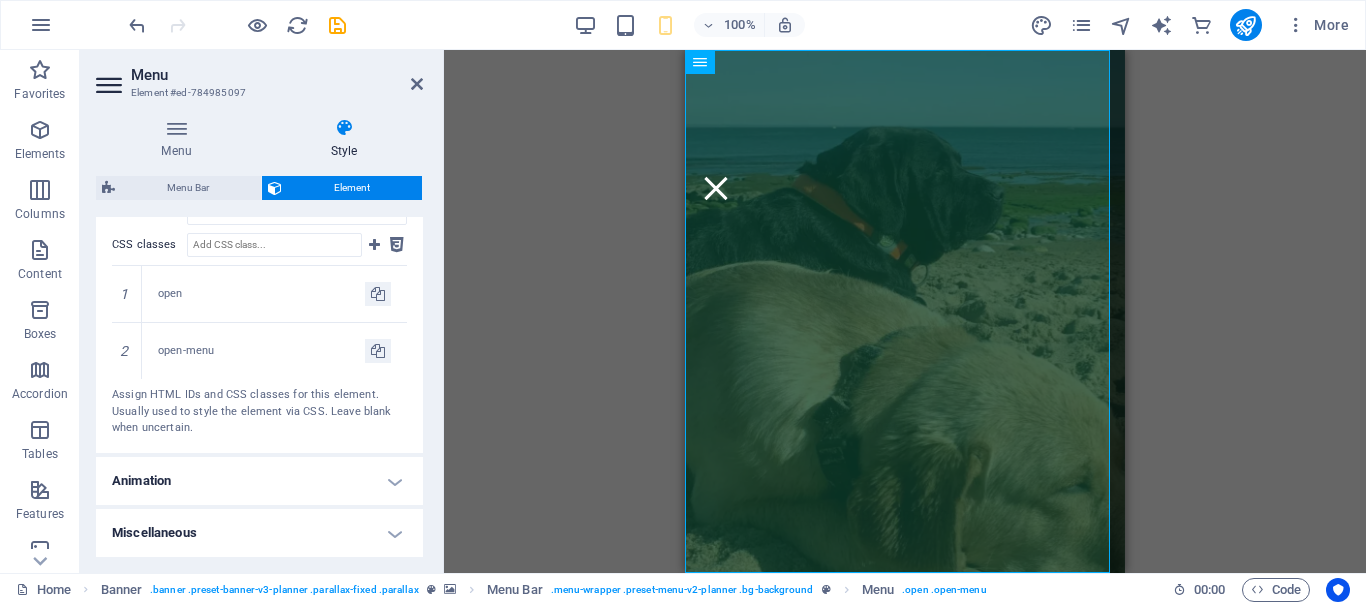 click on "Animation" at bounding box center (259, 481) 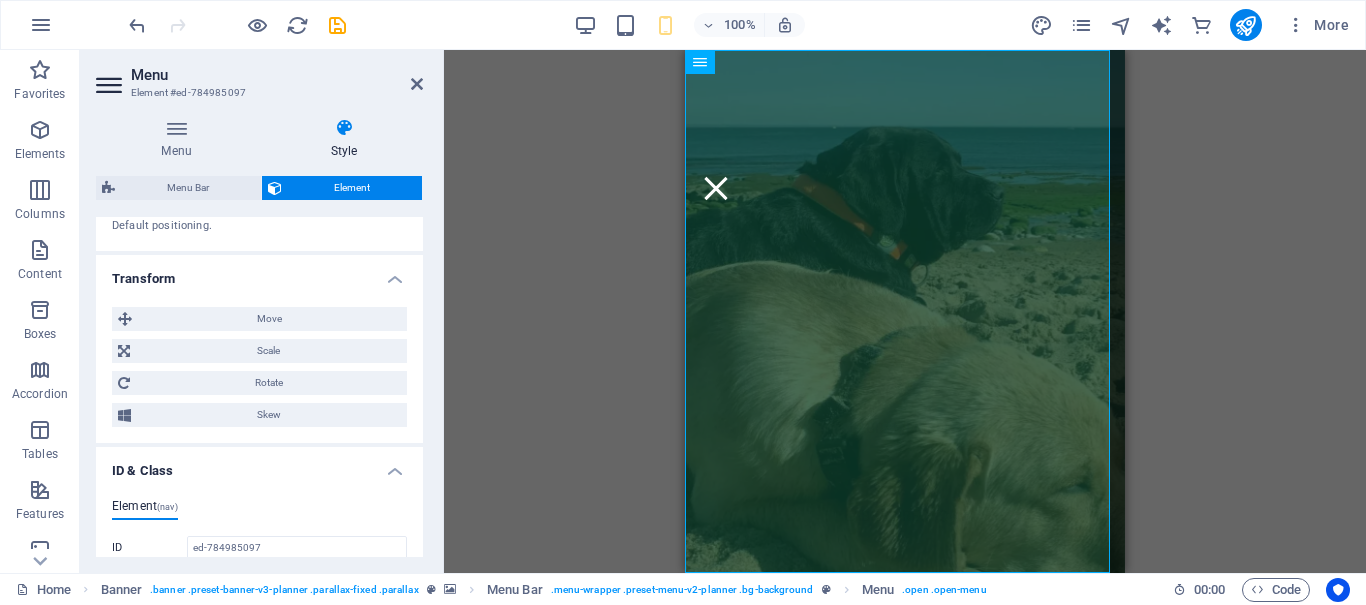 scroll, scrollTop: 1279, scrollLeft: 0, axis: vertical 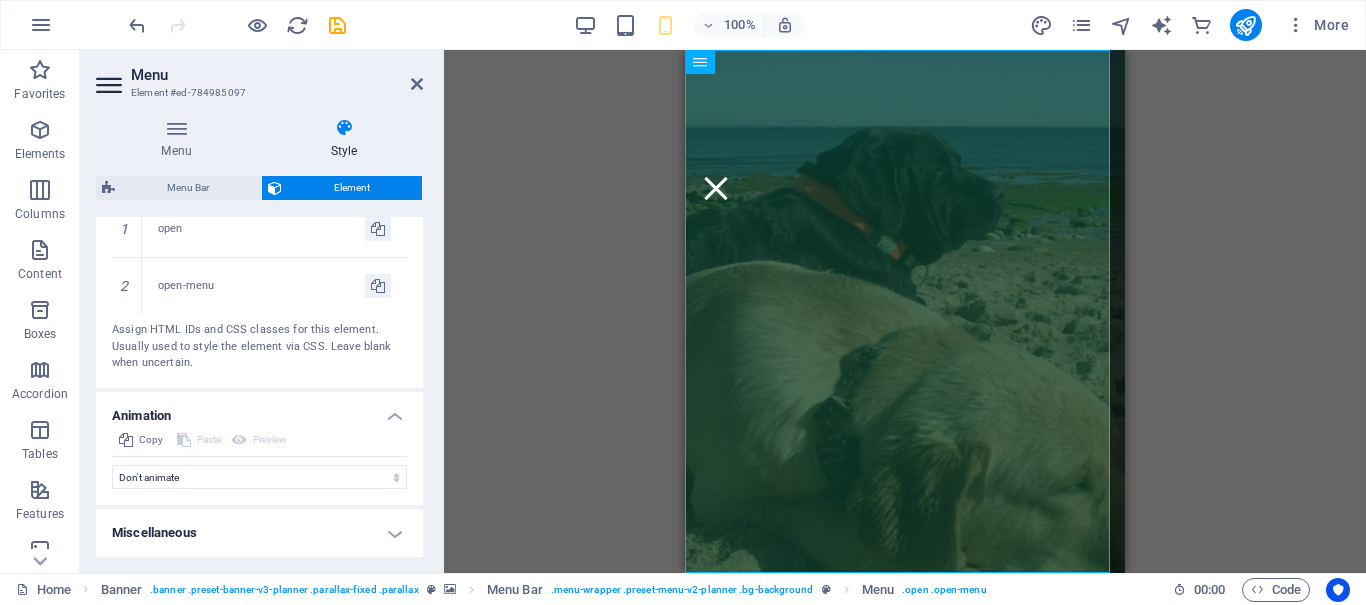 click on "Miscellaneous" at bounding box center (259, 533) 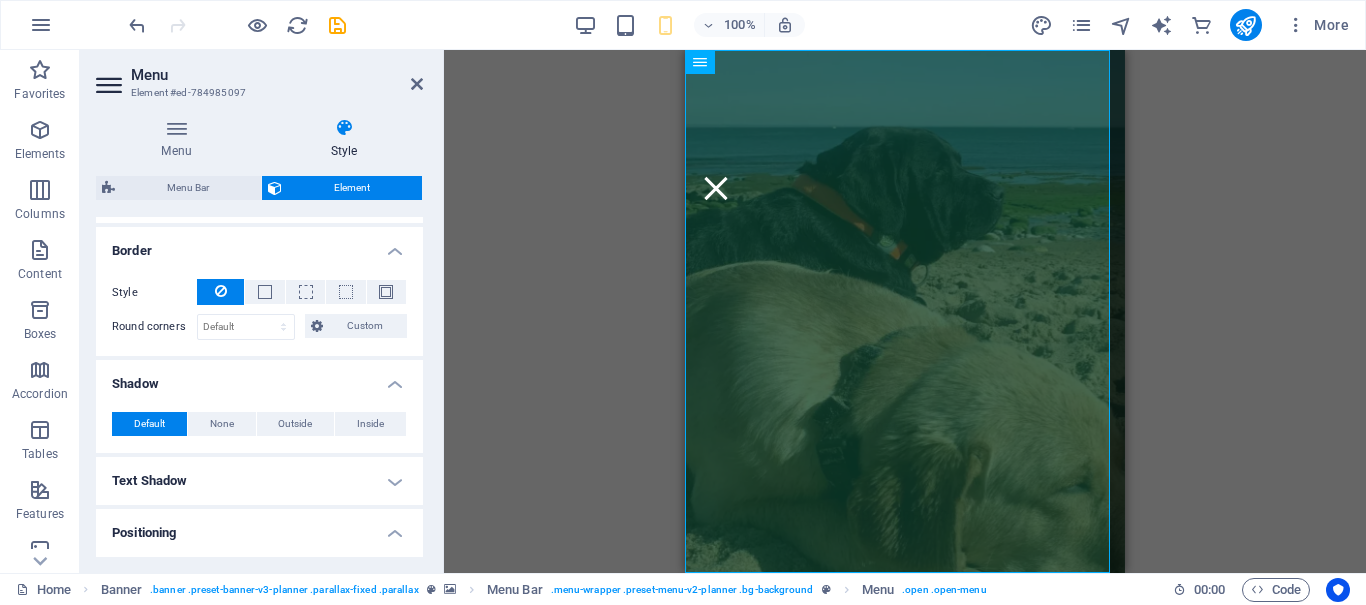 scroll, scrollTop: 303, scrollLeft: 0, axis: vertical 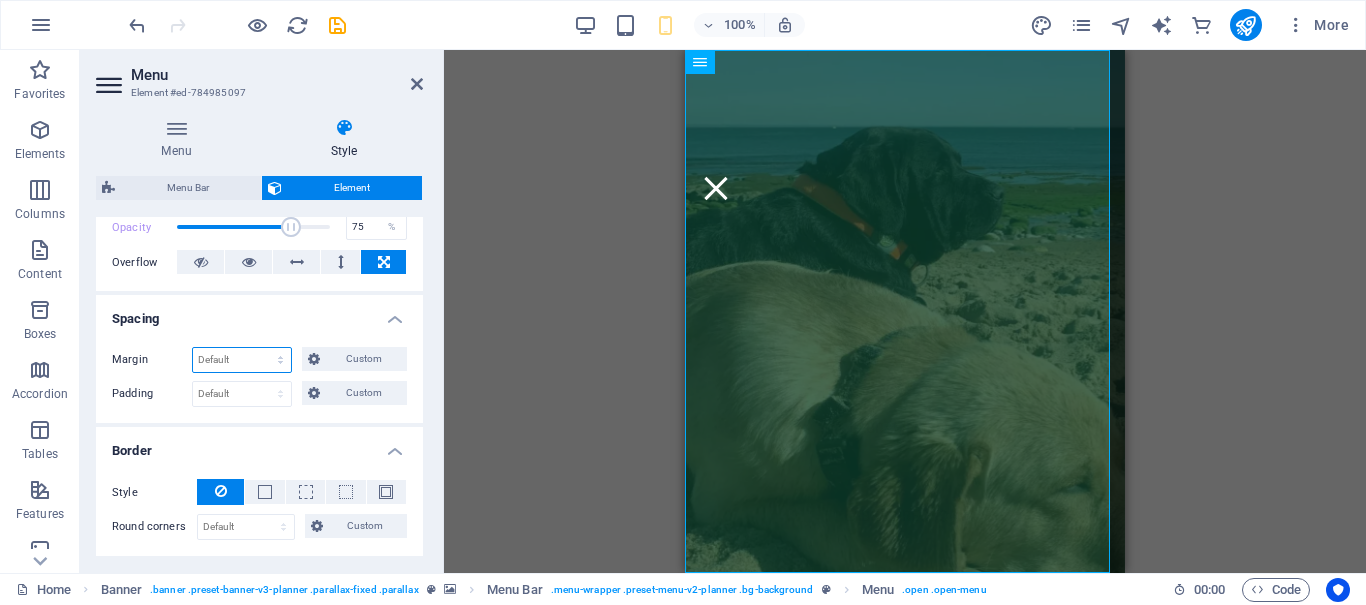 click on "Default auto px % rem vw vh Custom" at bounding box center [242, 360] 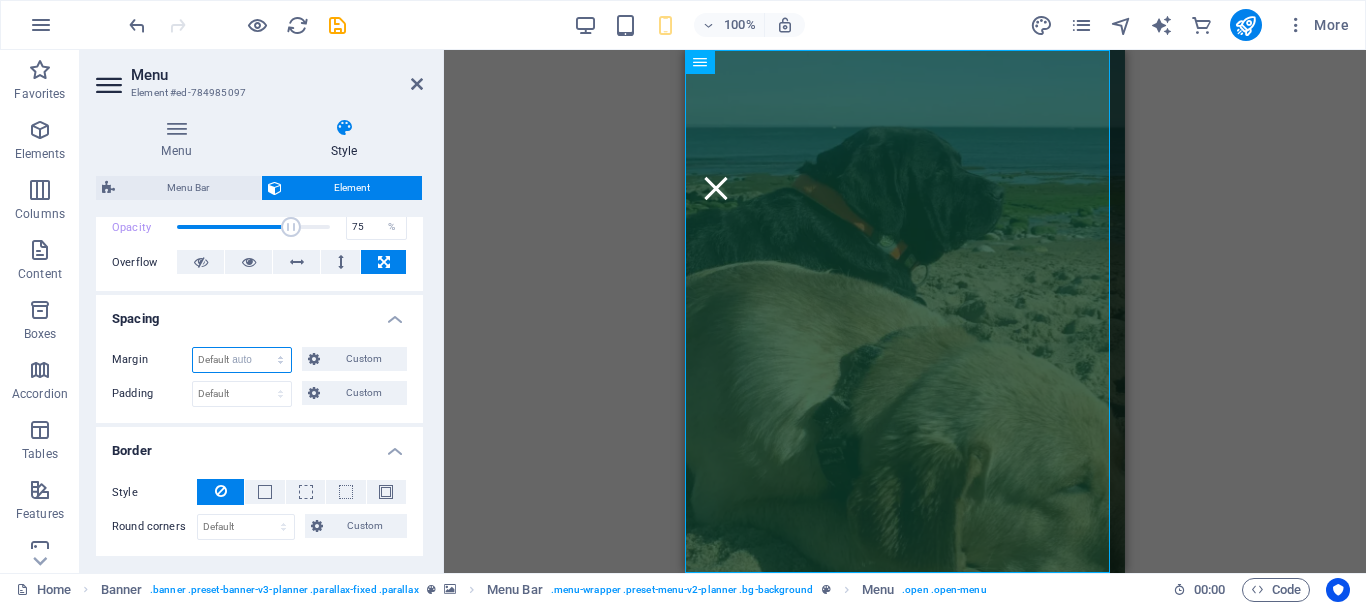 click on "Default auto px % rem vw vh Custom" at bounding box center (242, 360) 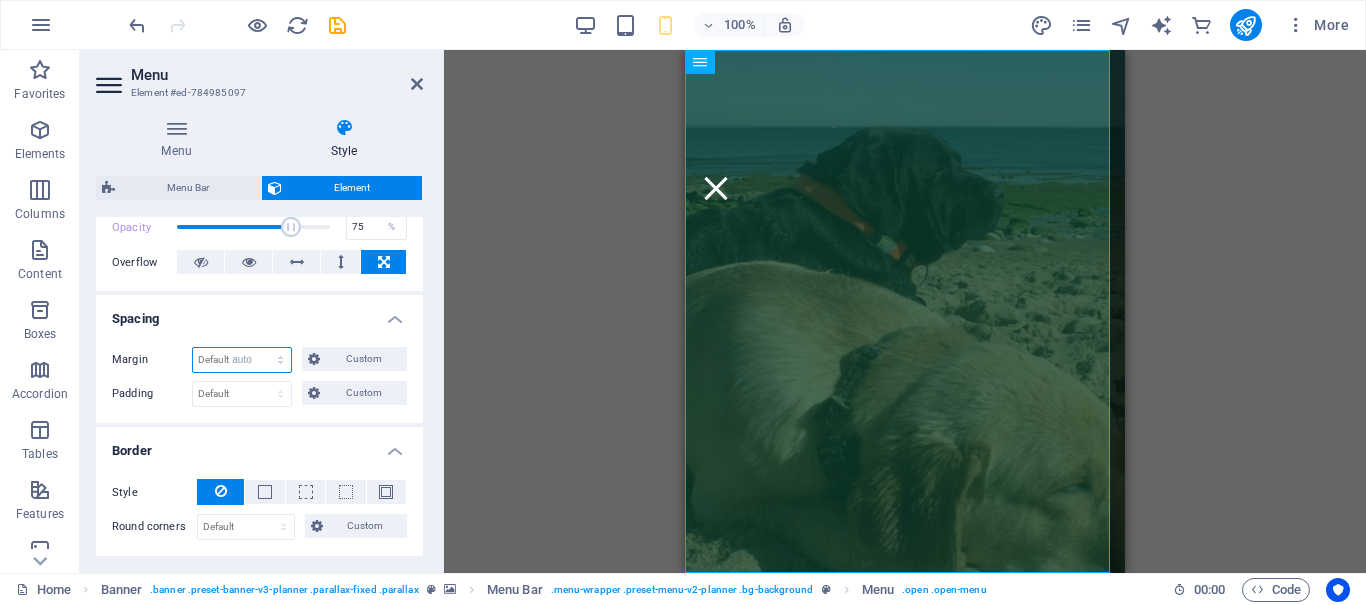select on "DISABLED_OPTION_VALUE" 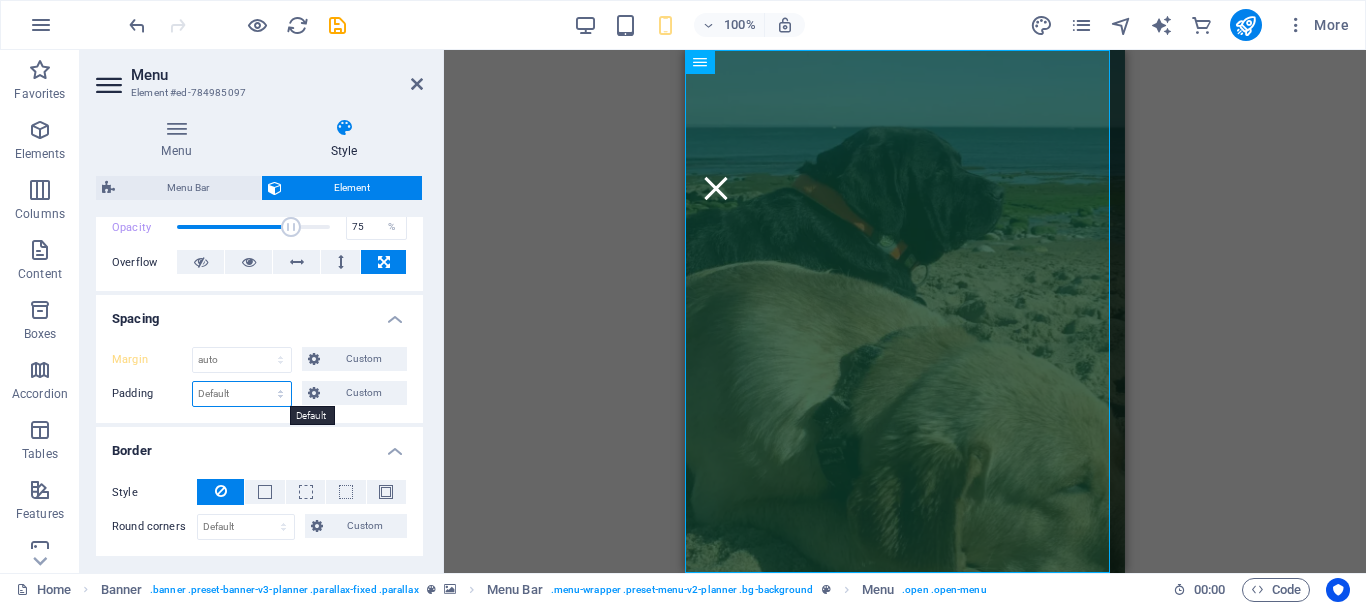 click on "Default px rem % vh vw Custom" at bounding box center [242, 394] 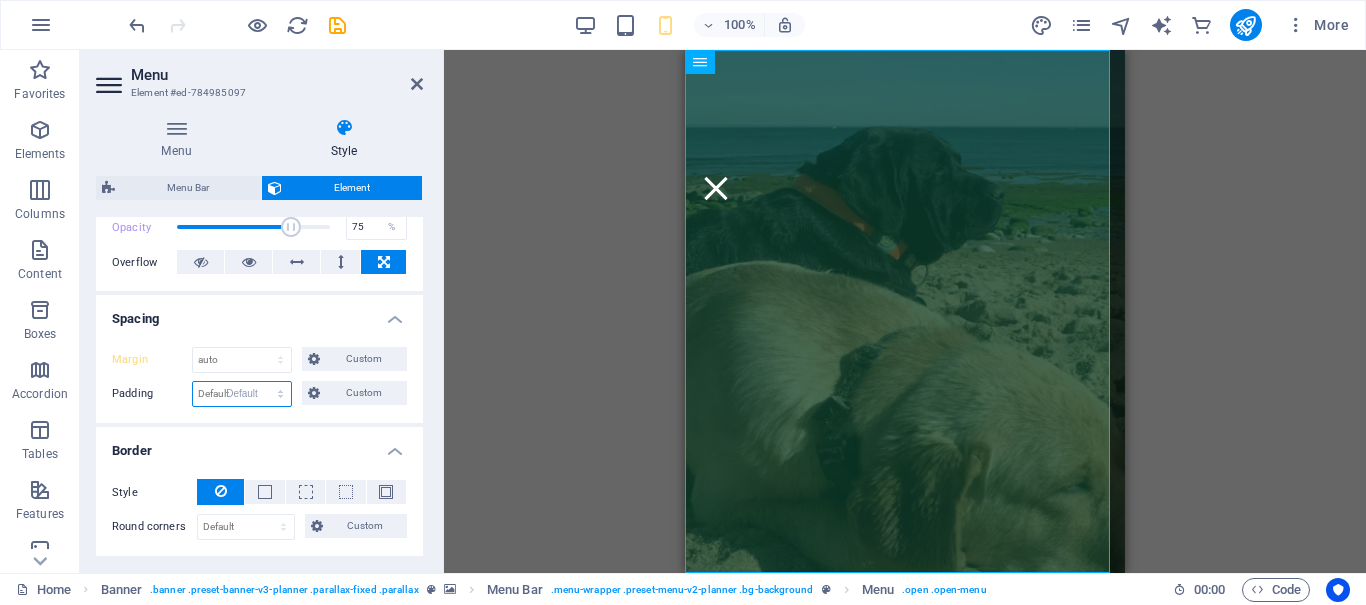 click on "Default px rem % vh vw Custom" at bounding box center (242, 394) 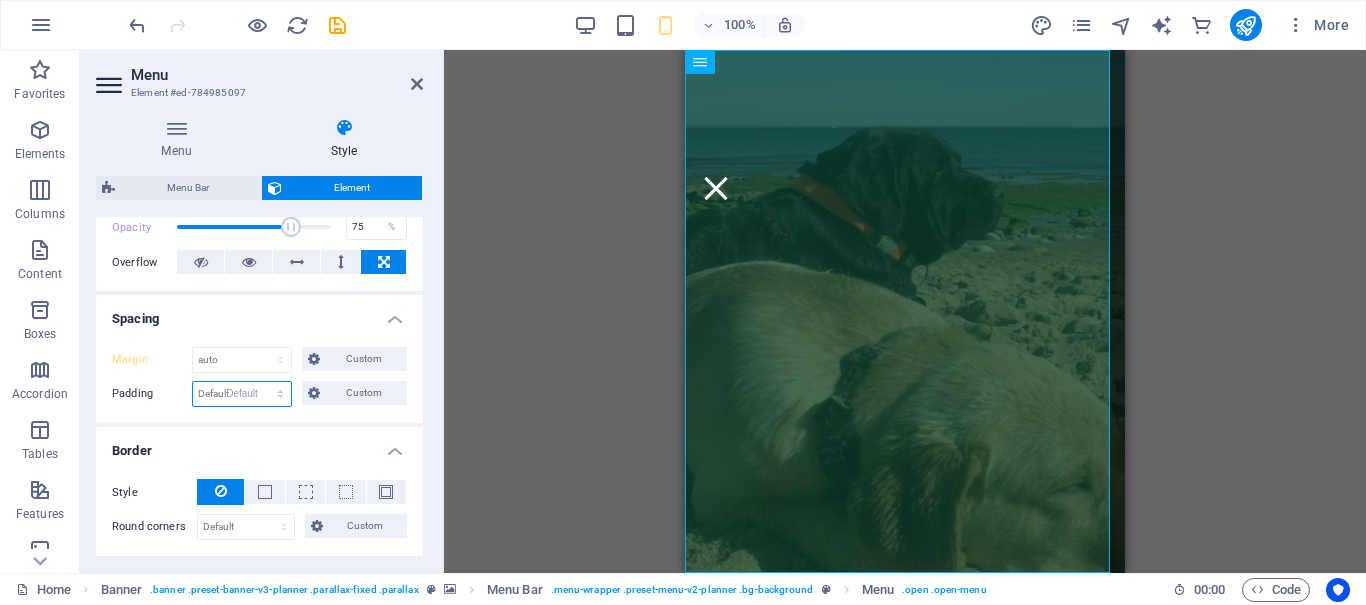 select on "DISABLED_OPTION_VALUE" 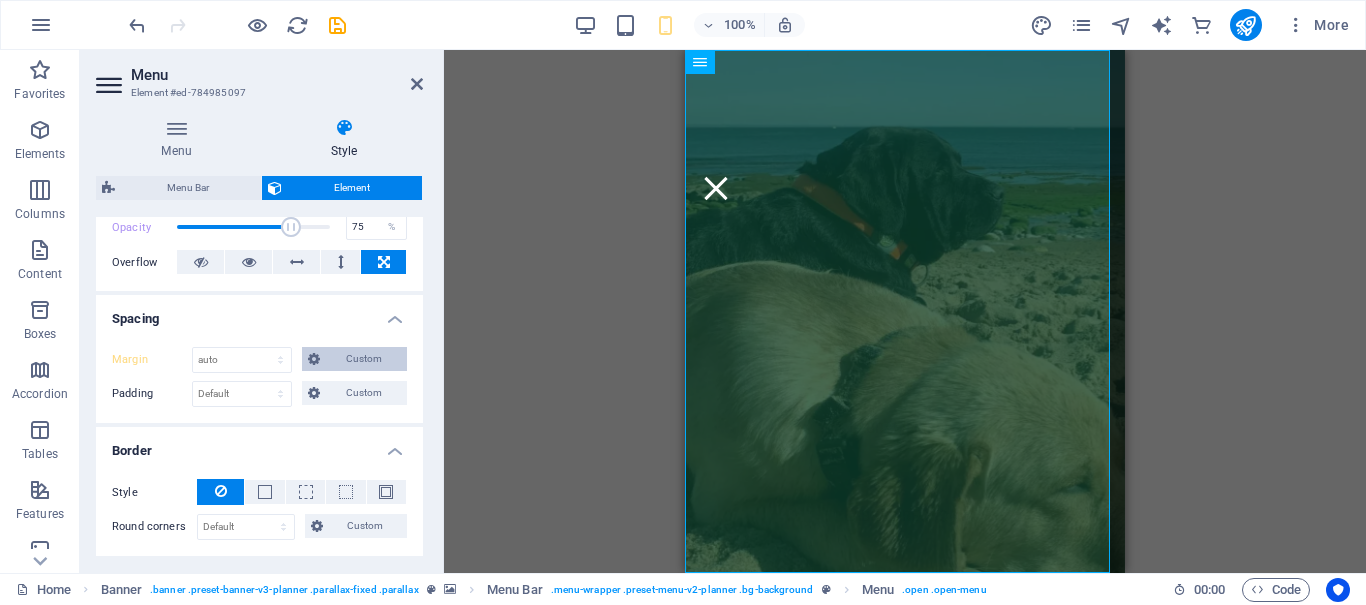 click on "Custom" at bounding box center [363, 359] 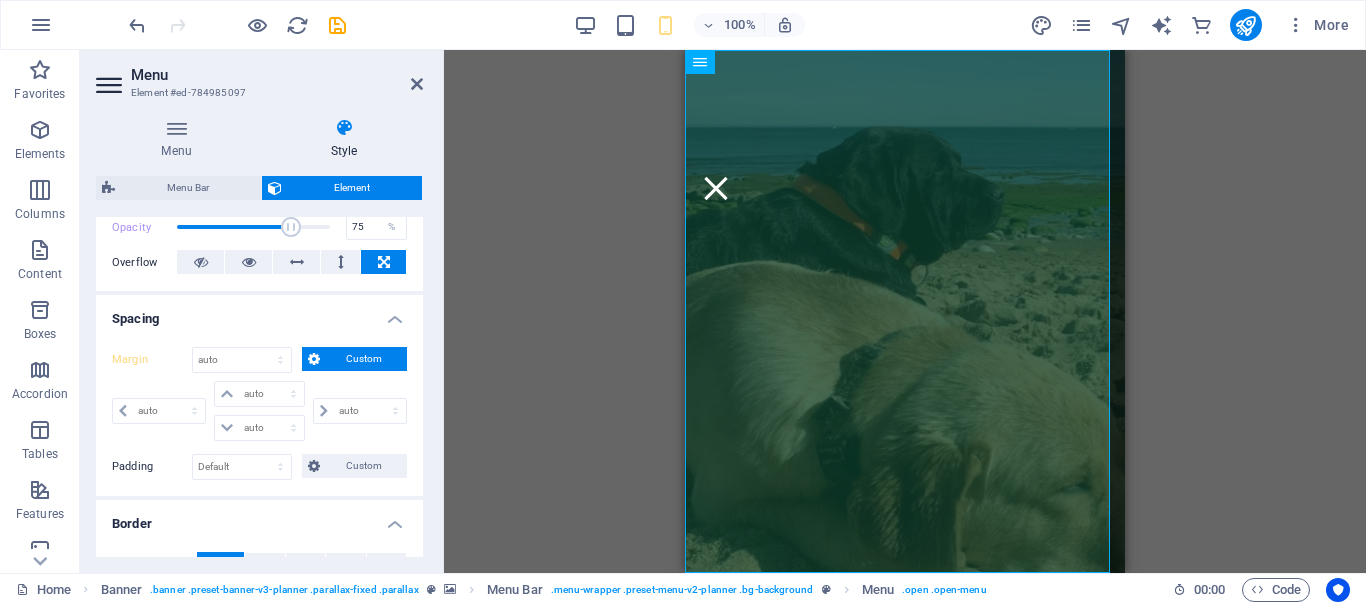 click on "Custom" at bounding box center (363, 359) 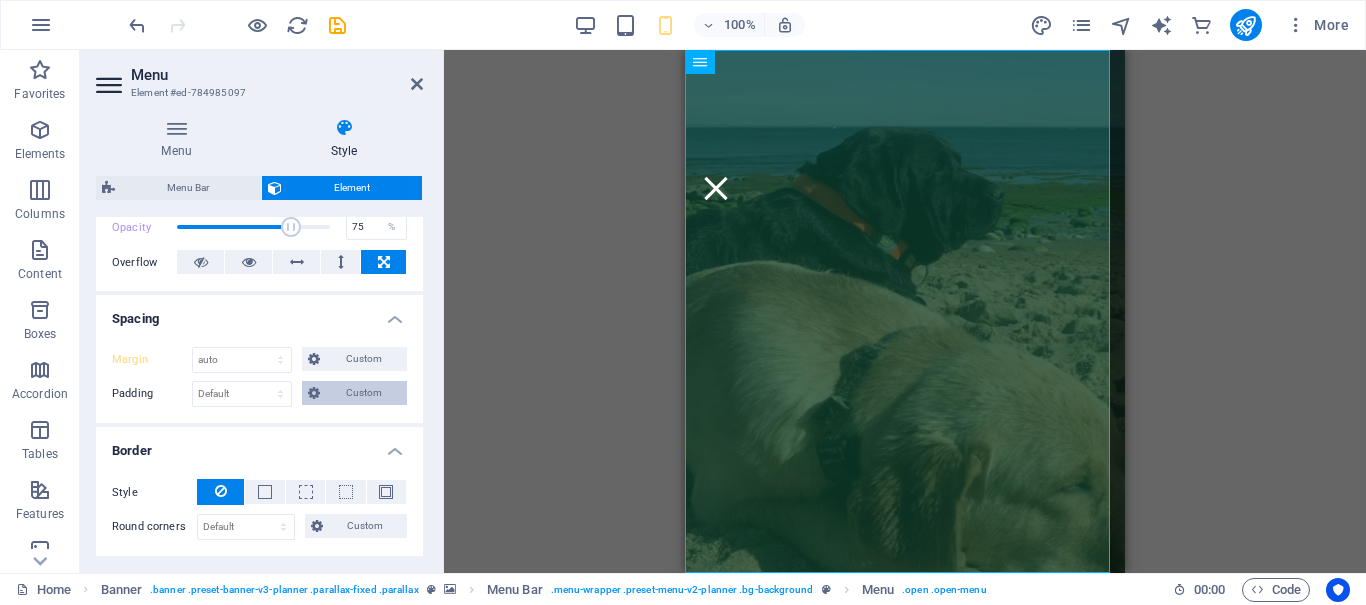 click on "Custom" at bounding box center (363, 393) 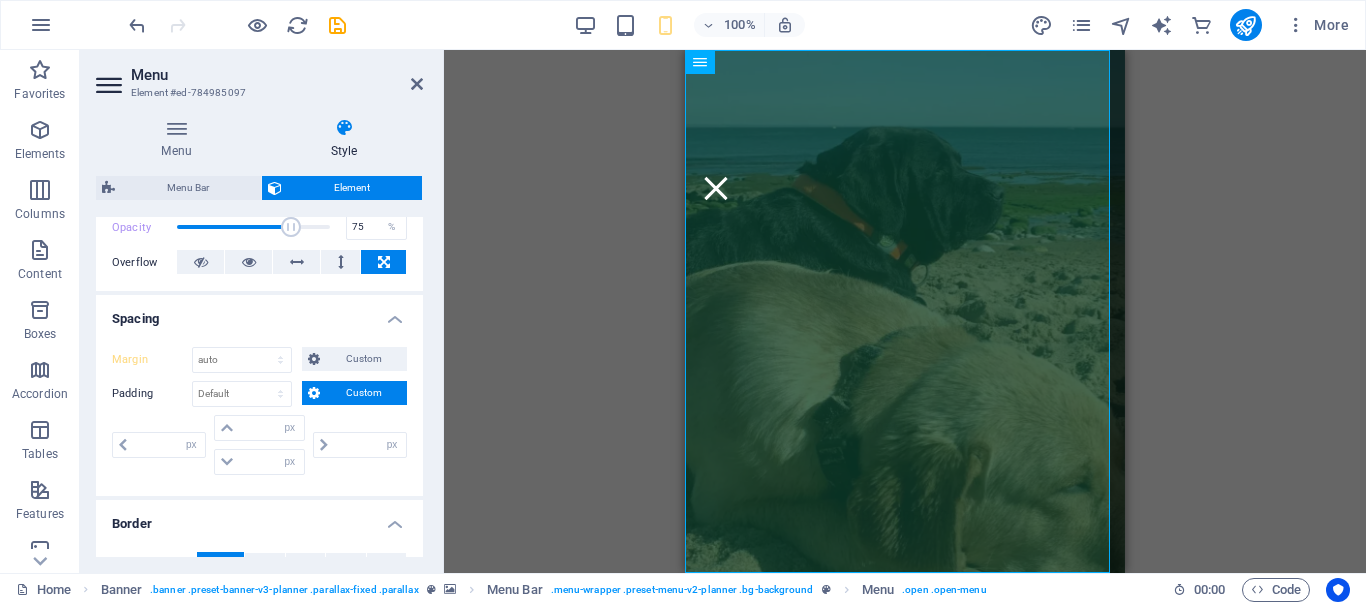 click on "Custom" at bounding box center [363, 393] 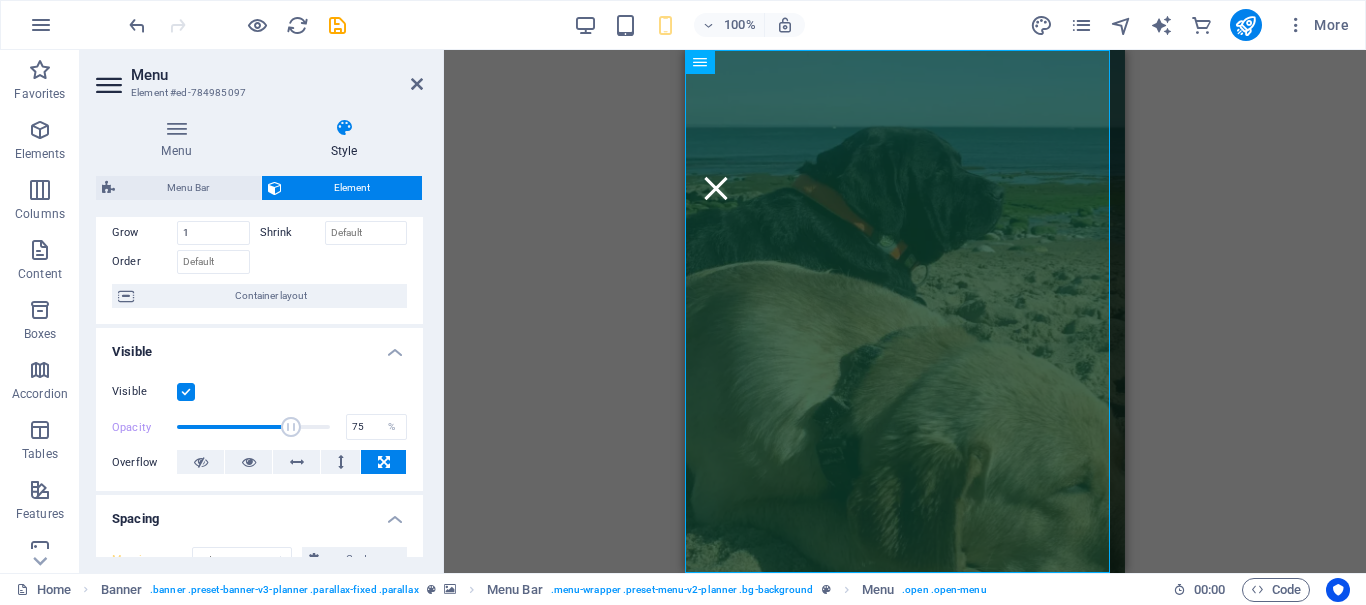 scroll, scrollTop: 203, scrollLeft: 0, axis: vertical 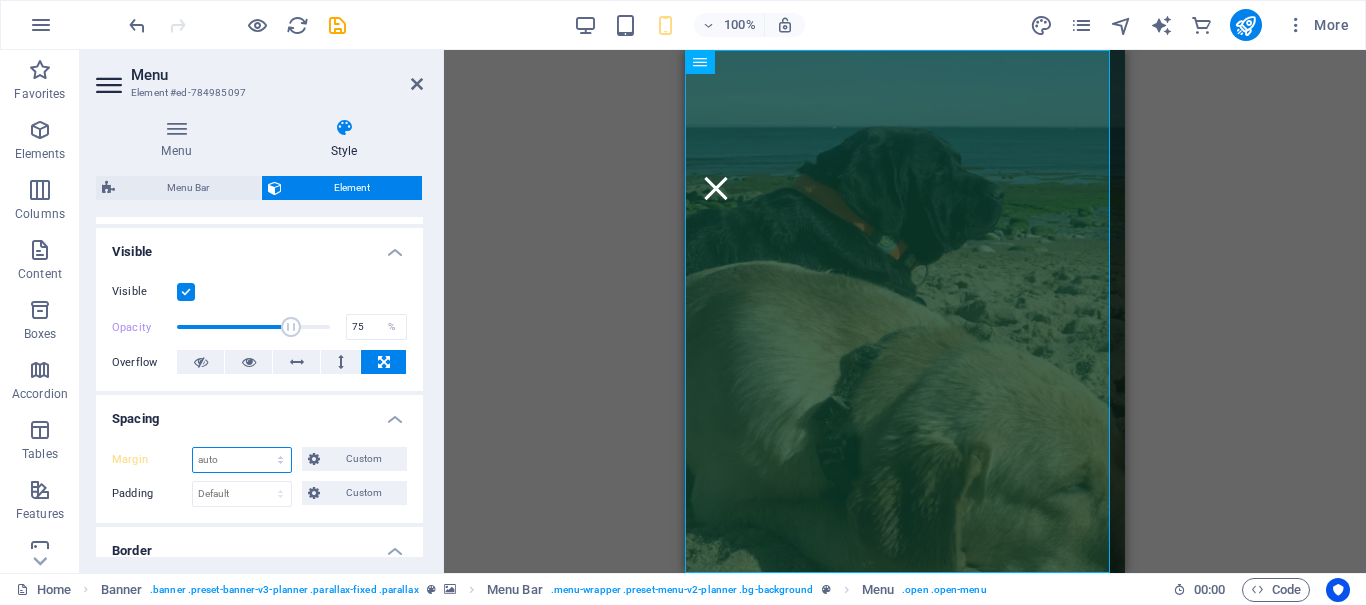 click on "Default auto px % rem vw vh Custom" at bounding box center [242, 460] 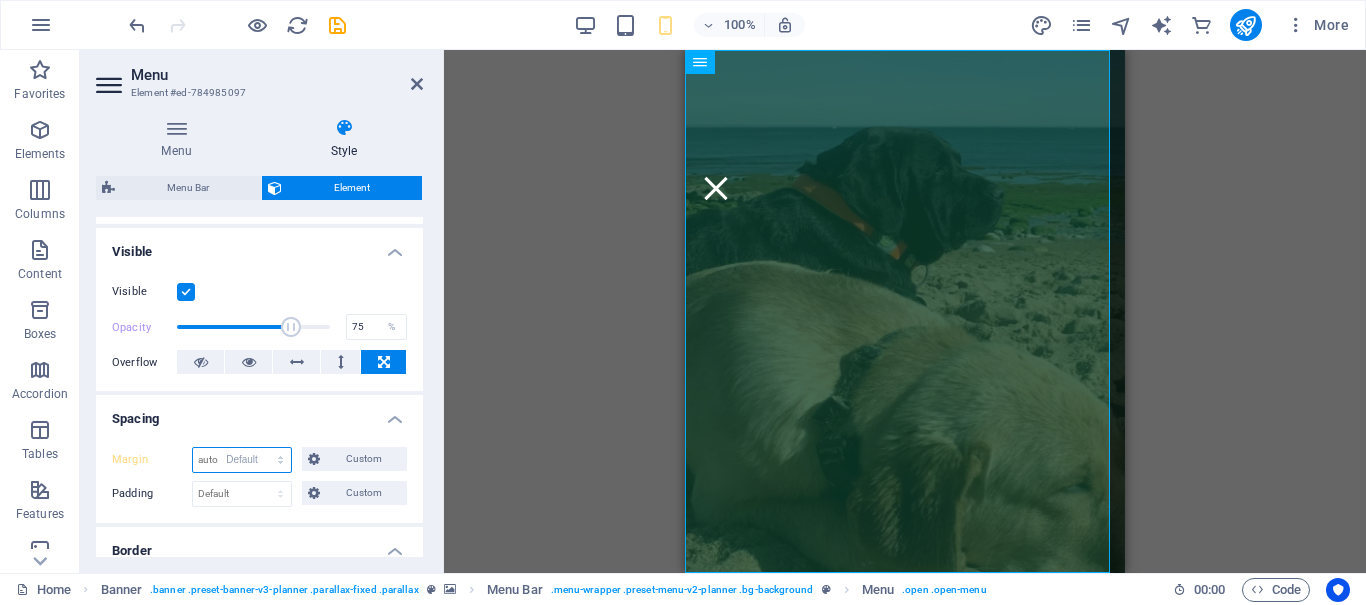 click on "Default auto px % rem vw vh Custom" at bounding box center (242, 460) 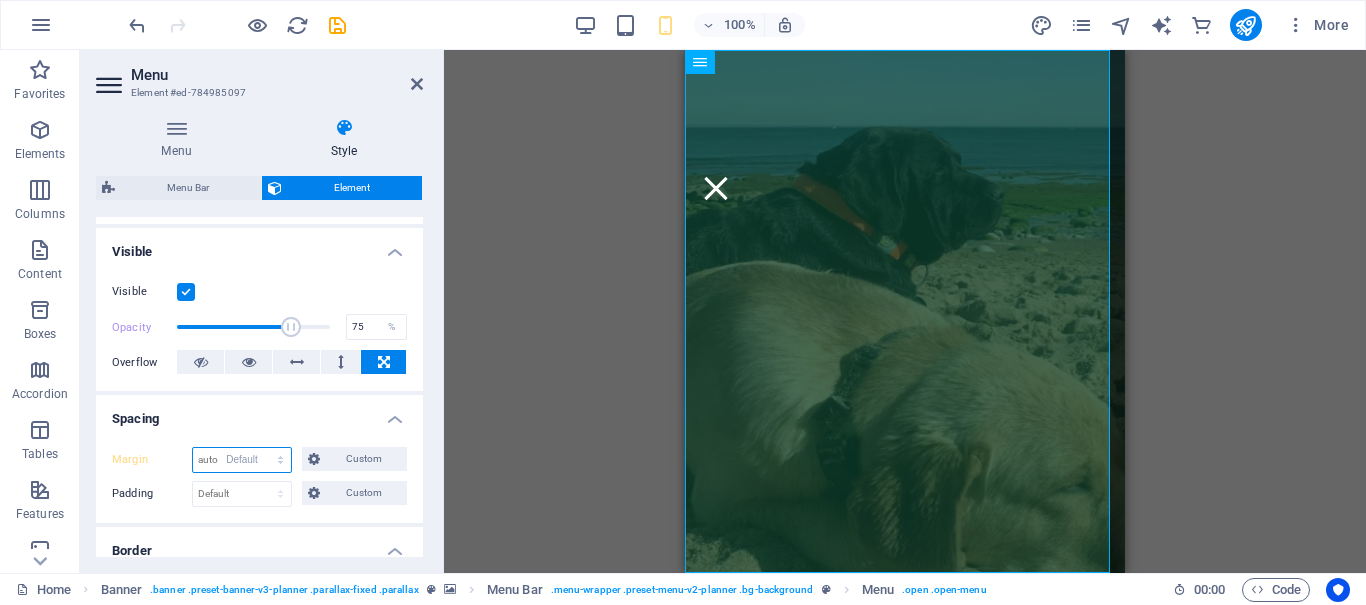 select on "DISABLED_OPTION_VALUE" 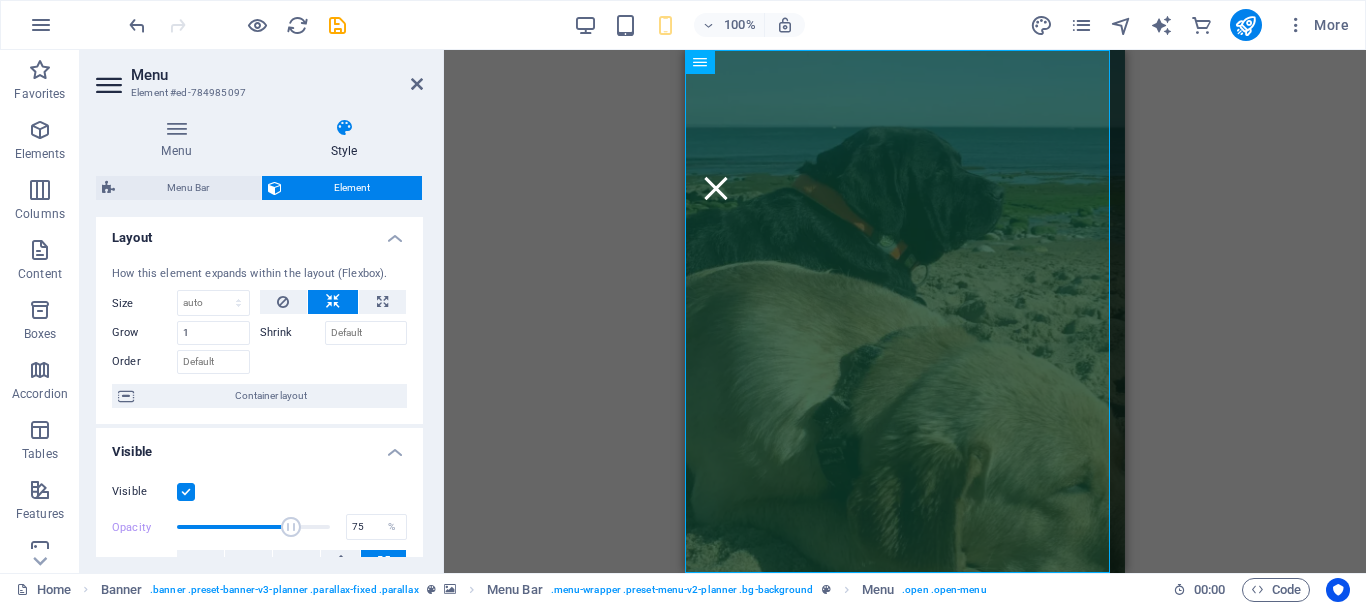 scroll, scrollTop: 0, scrollLeft: 0, axis: both 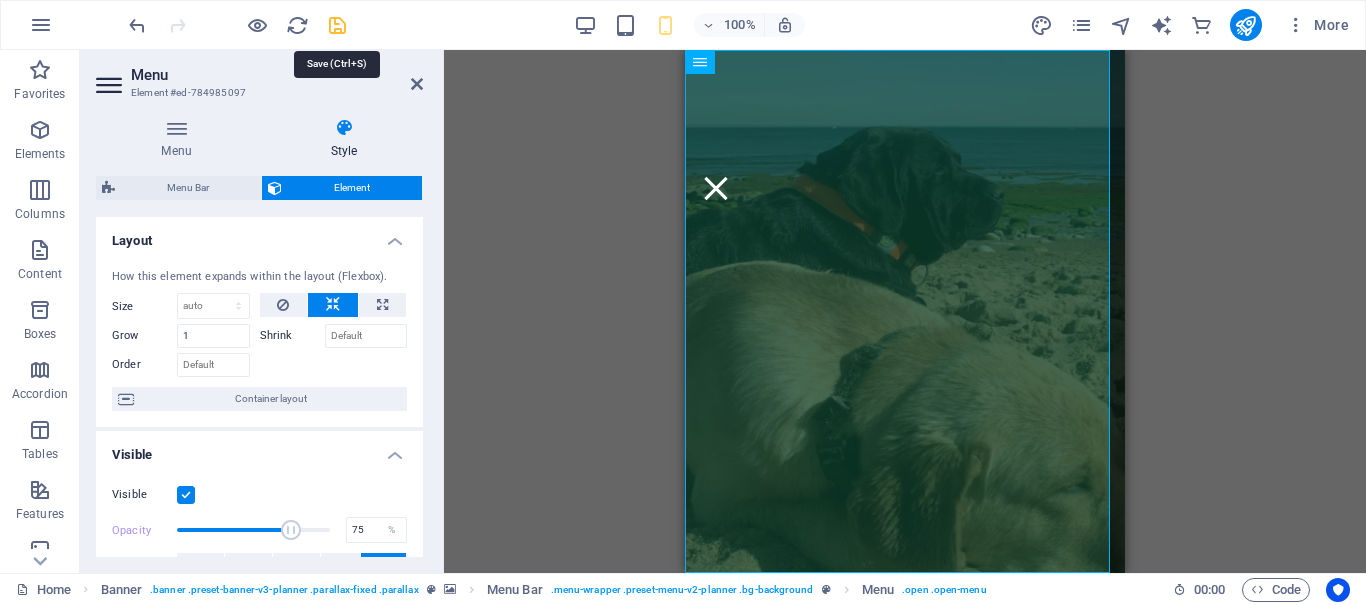 click at bounding box center (337, 25) 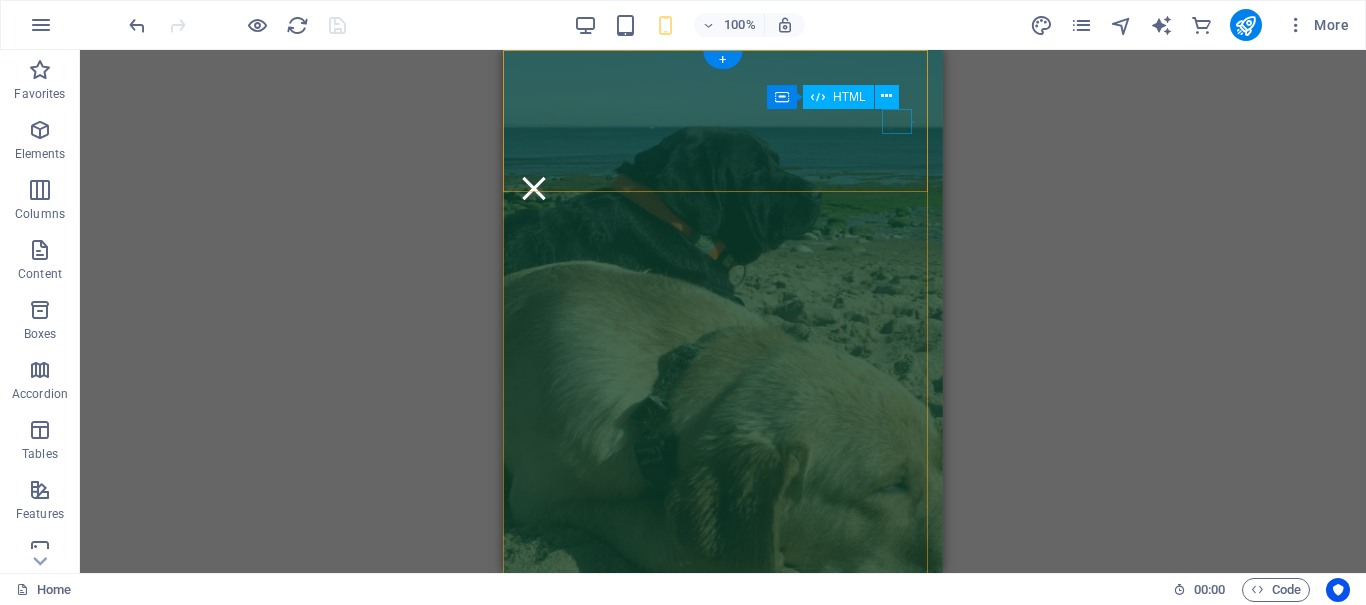 click at bounding box center [534, 188] 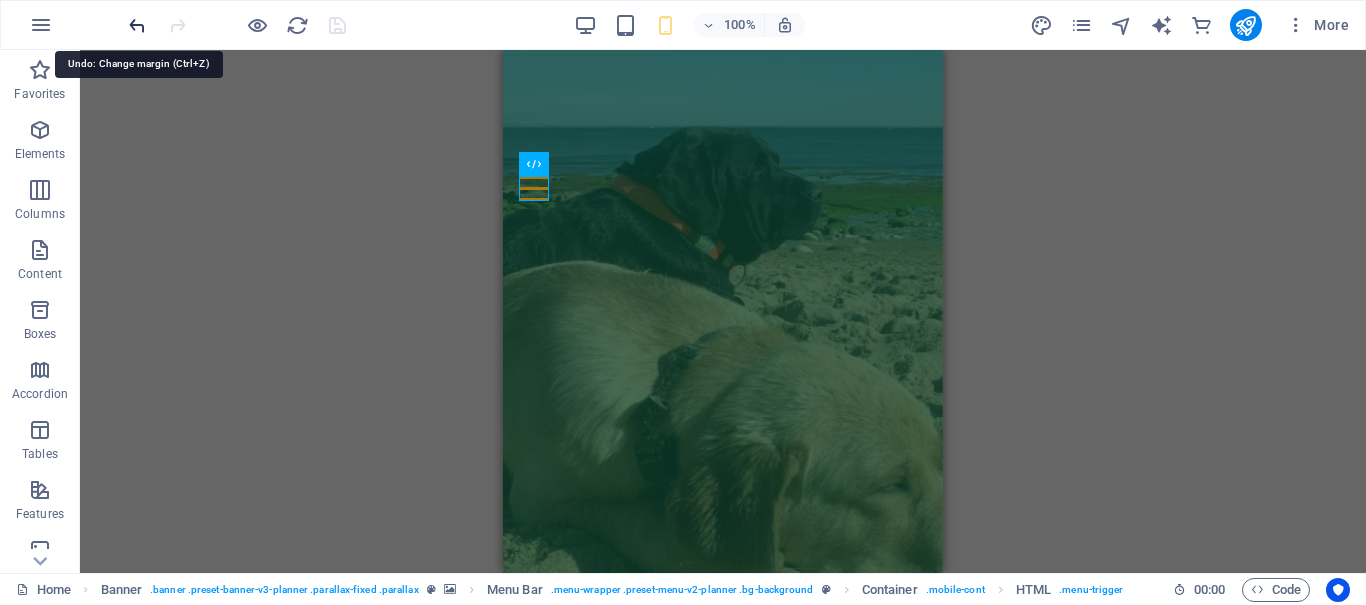 click at bounding box center (137, 25) 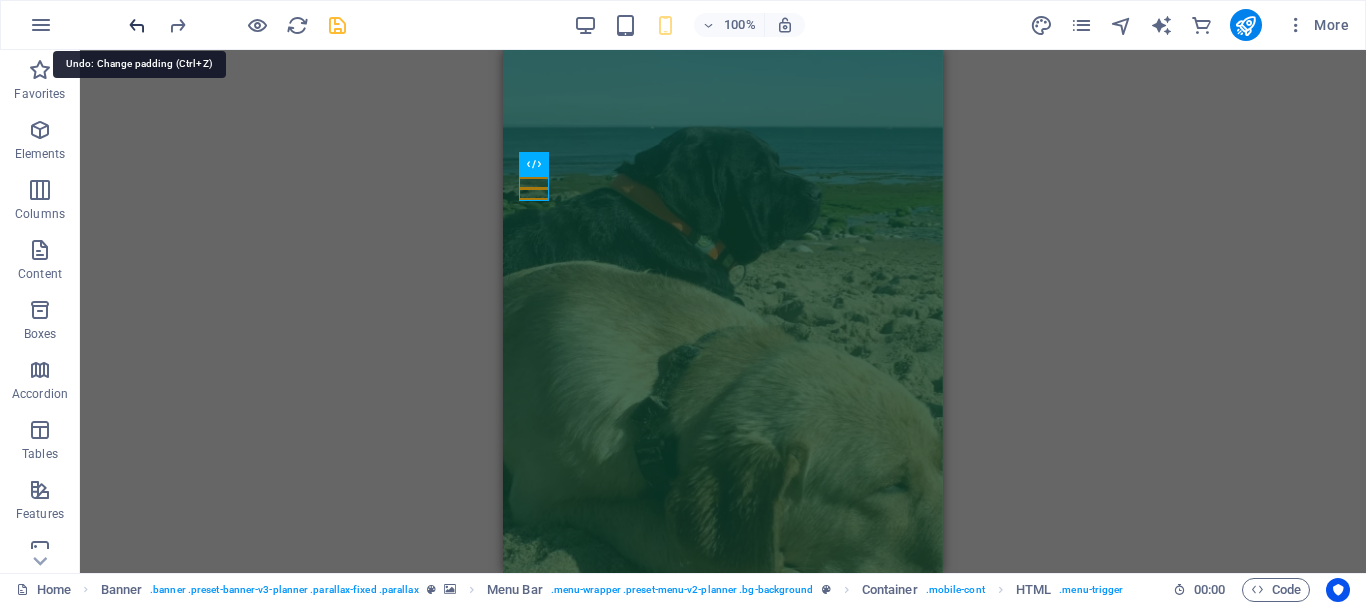 click at bounding box center [137, 25] 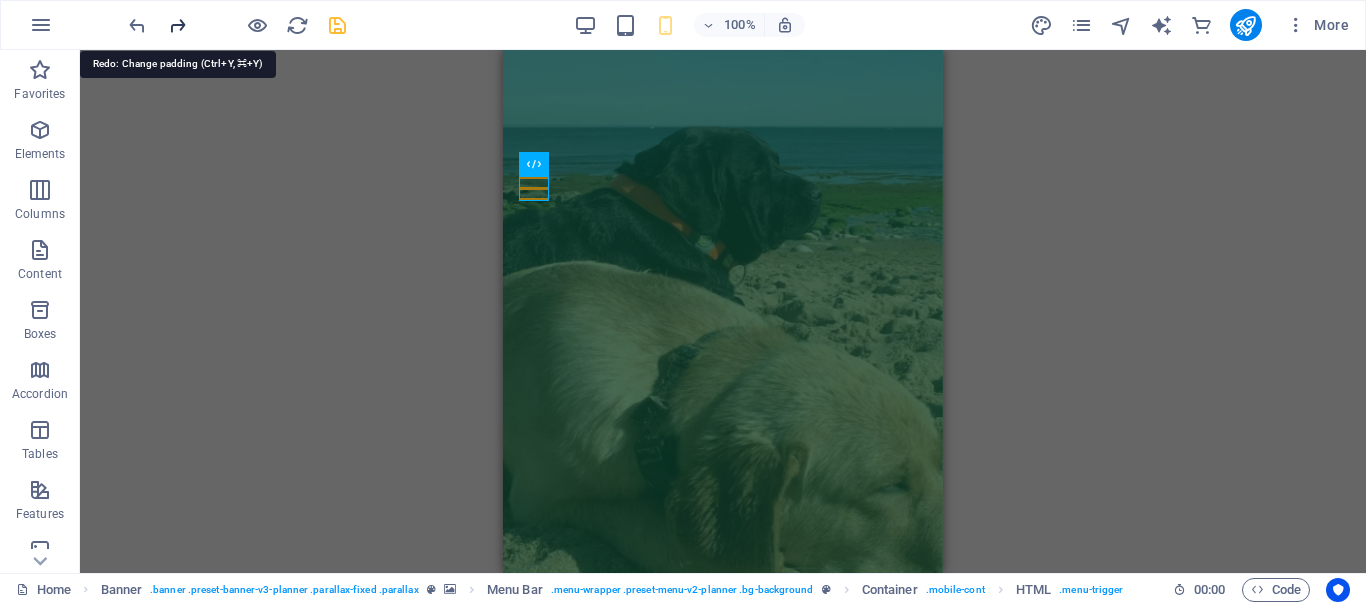 click at bounding box center [177, 25] 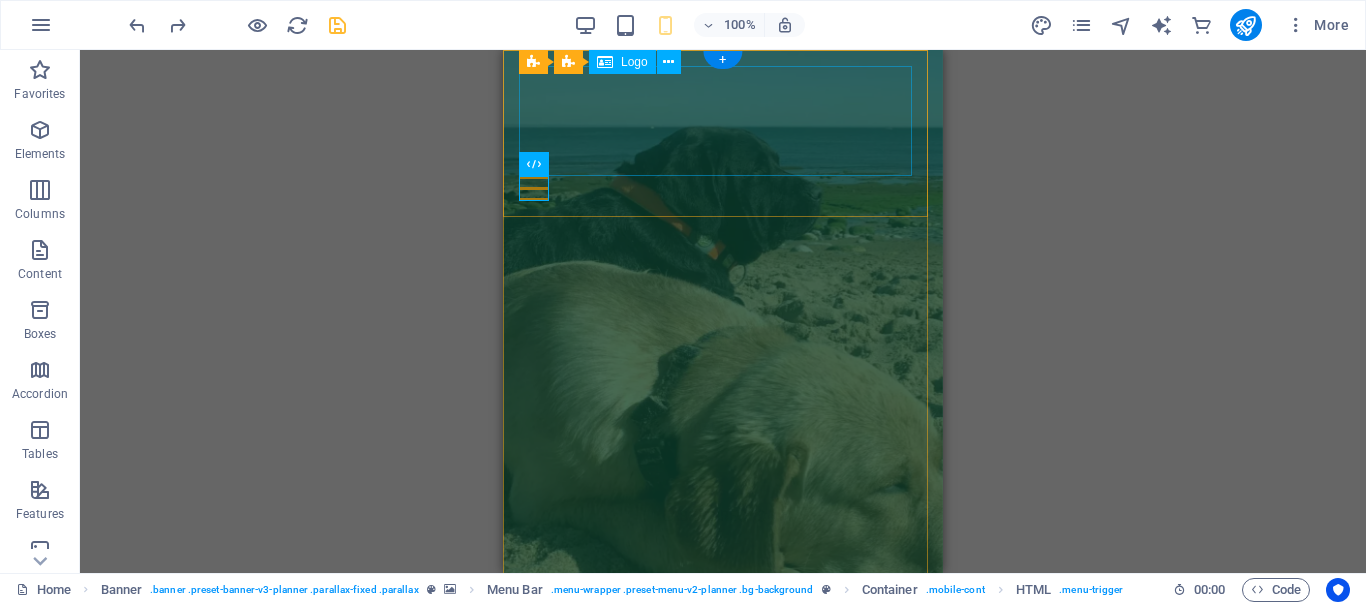 click at bounding box center (723, 121) 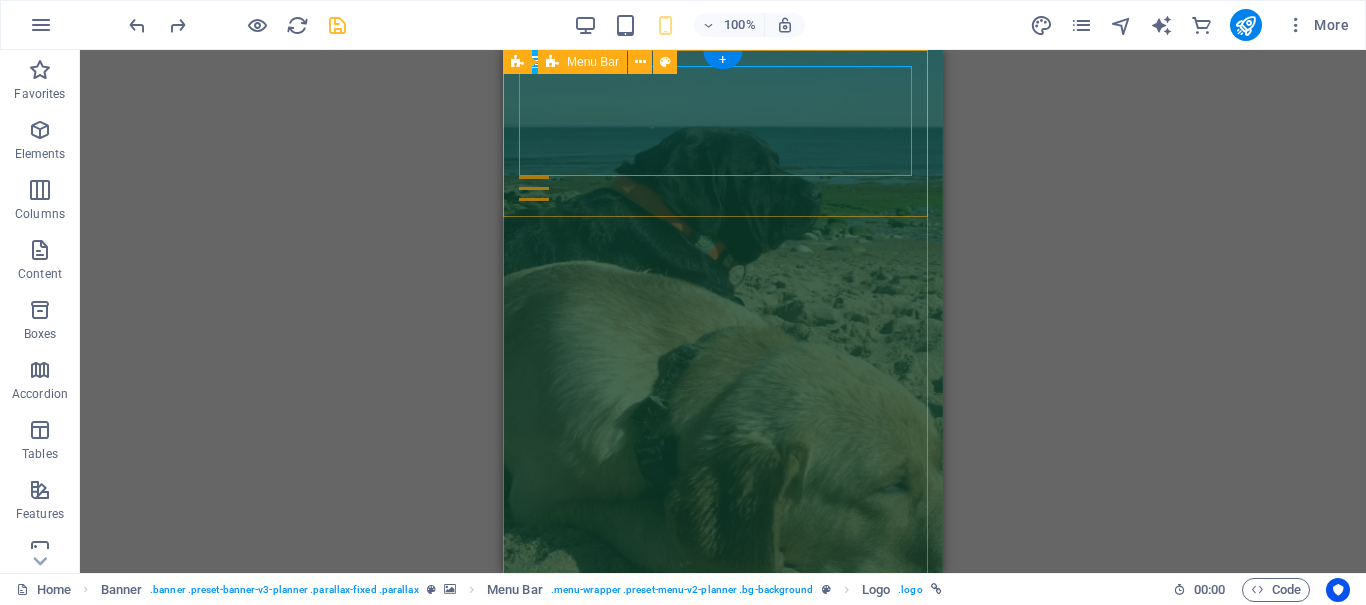 click on "About Us LabraMembers LabraDirectory Labrahome LabraBlog History & Mission Contact" at bounding box center (723, 133) 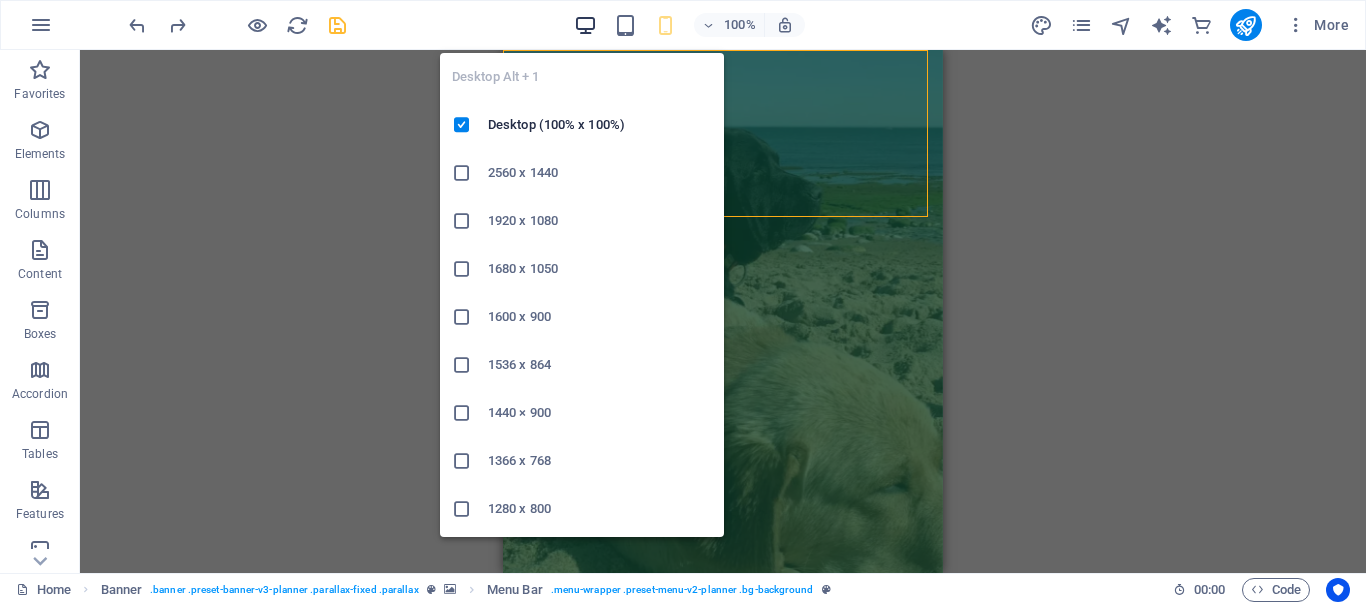 click at bounding box center (585, 25) 